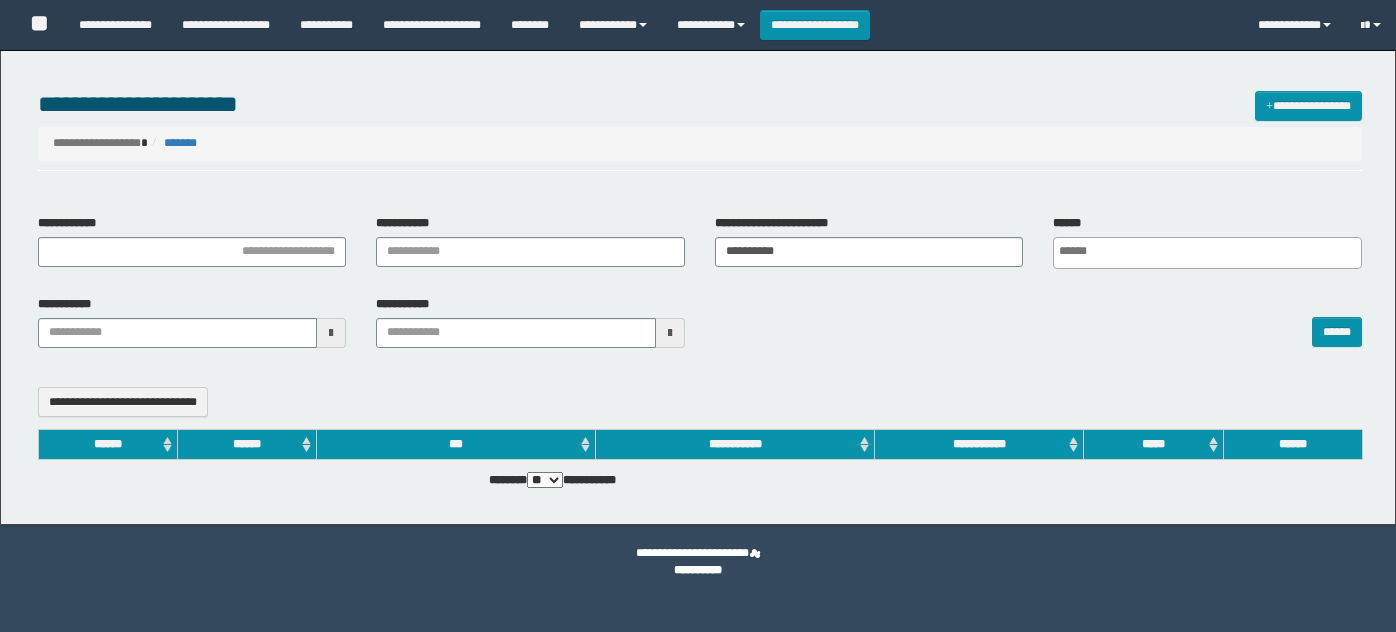 select 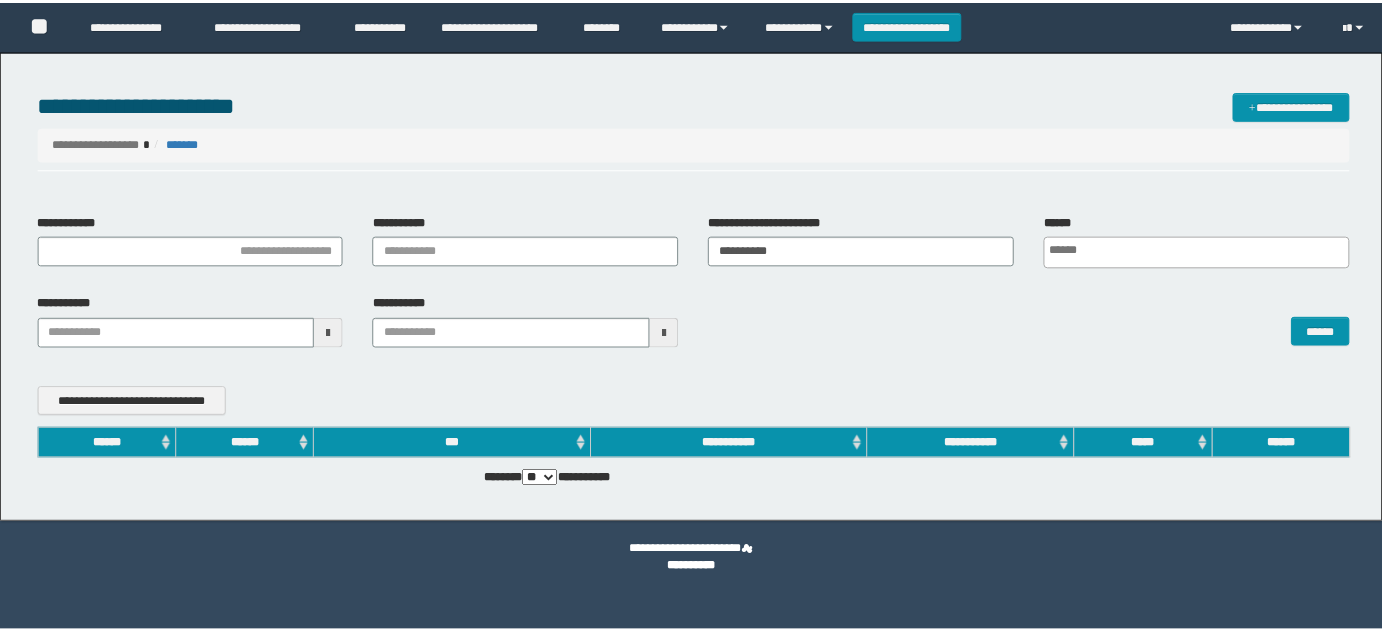 scroll, scrollTop: 0, scrollLeft: 0, axis: both 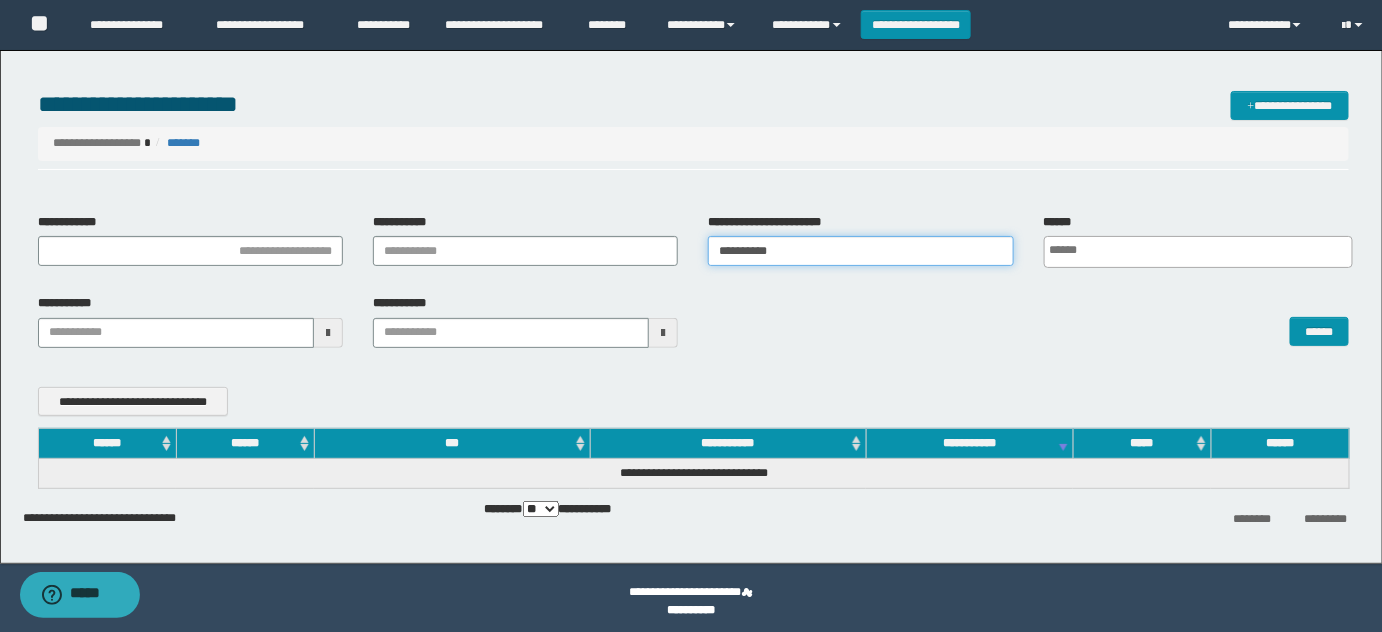 drag, startPoint x: 814, startPoint y: 243, endPoint x: 579, endPoint y: 246, distance: 235.01915 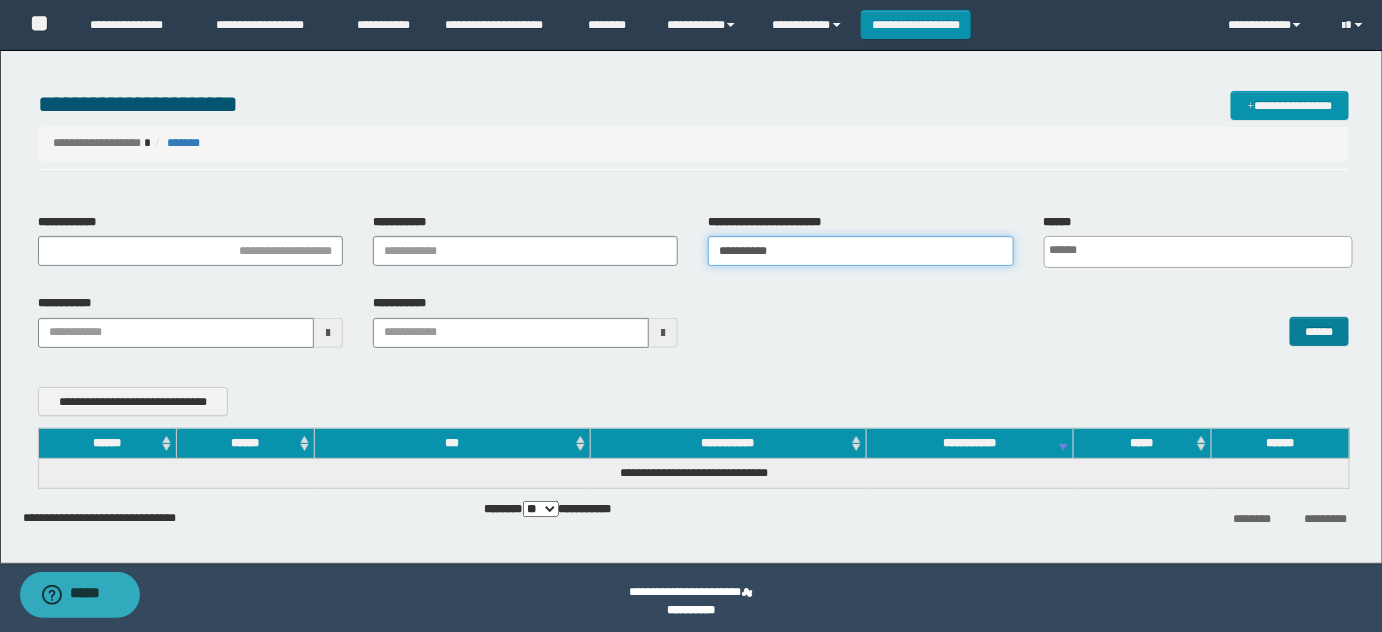 paste 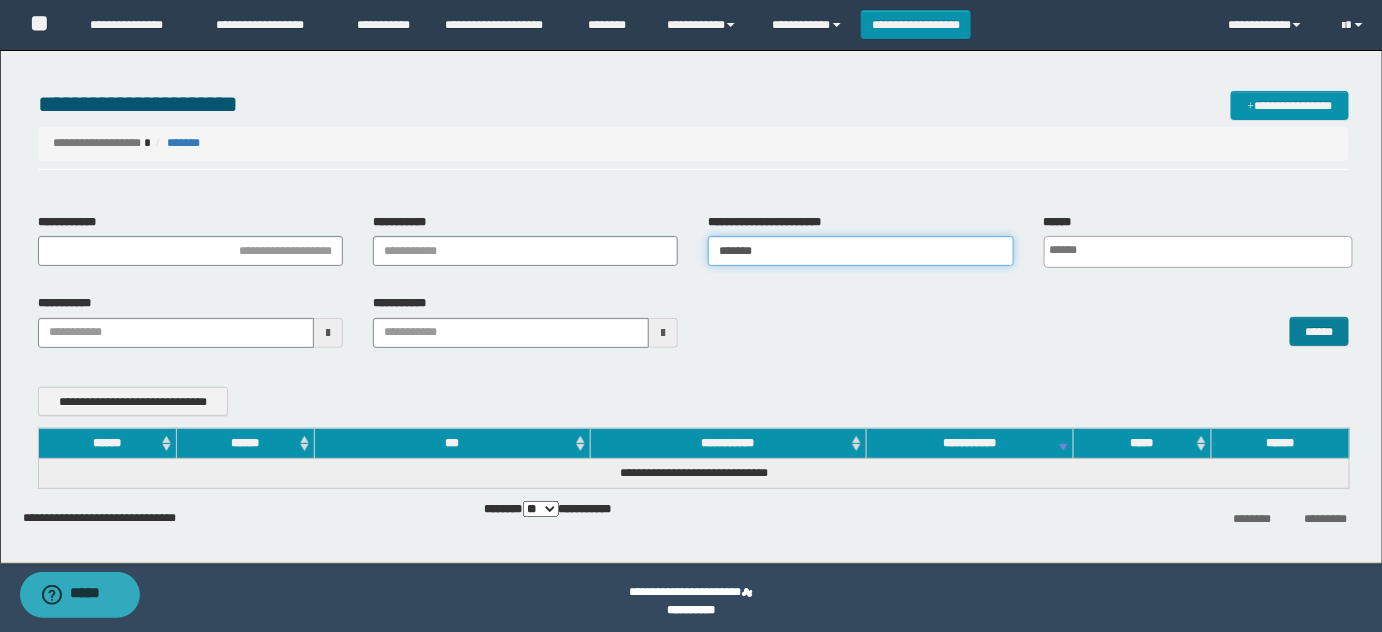 type on "*******" 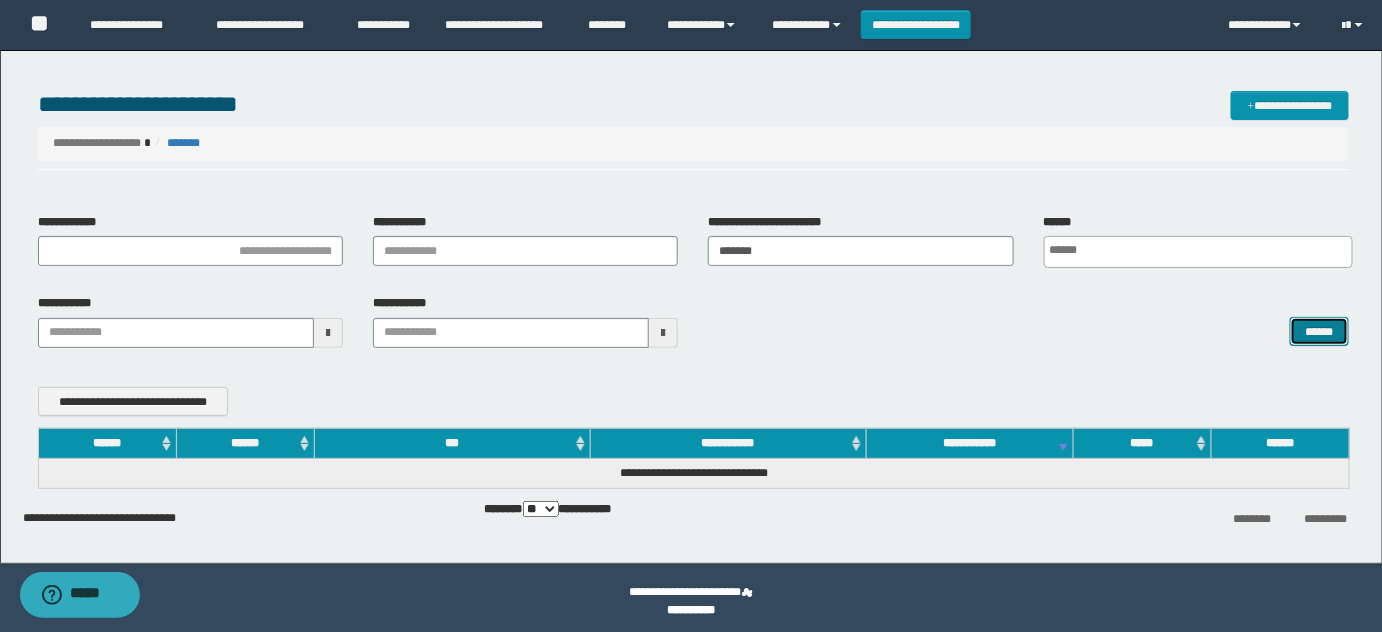 click on "******" at bounding box center (1319, 331) 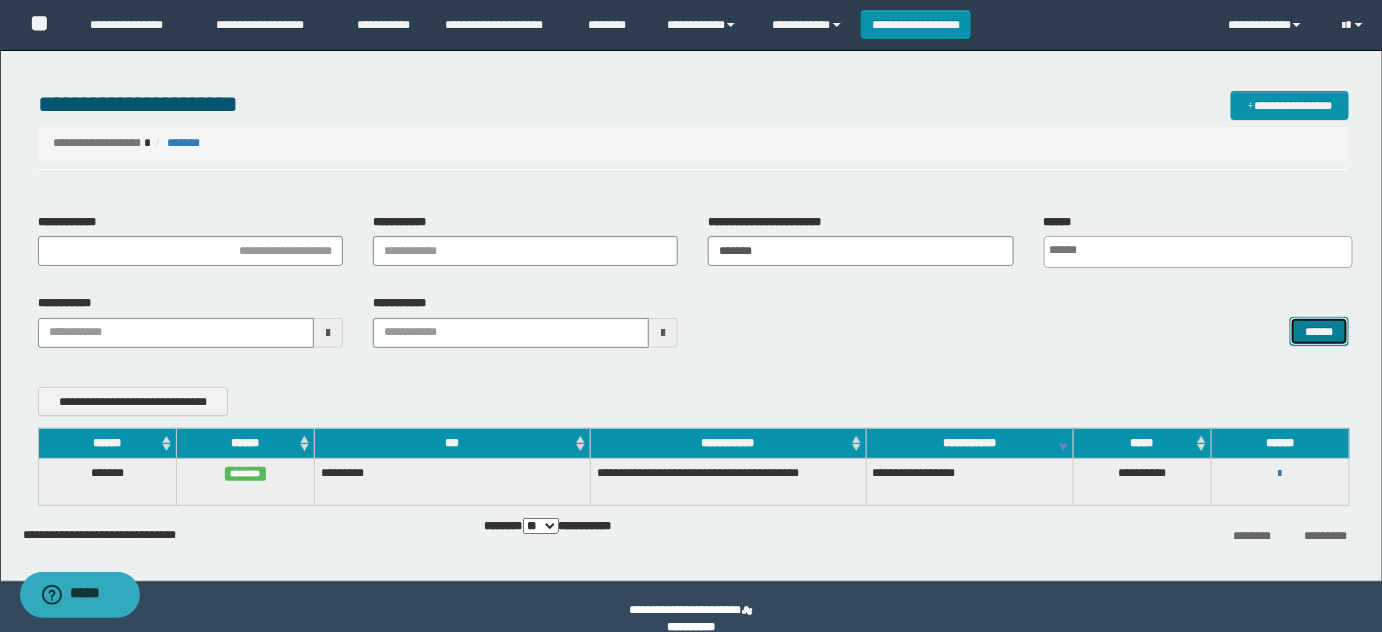 type 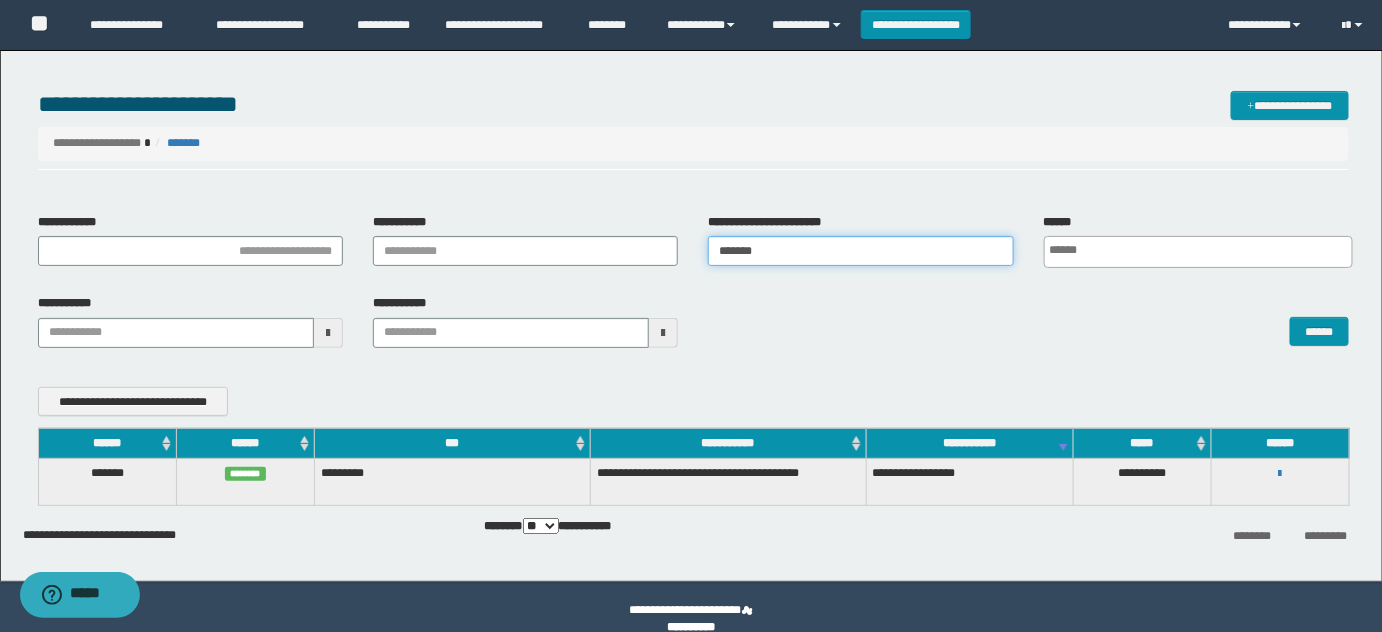 click on "**********" at bounding box center (694, 248) 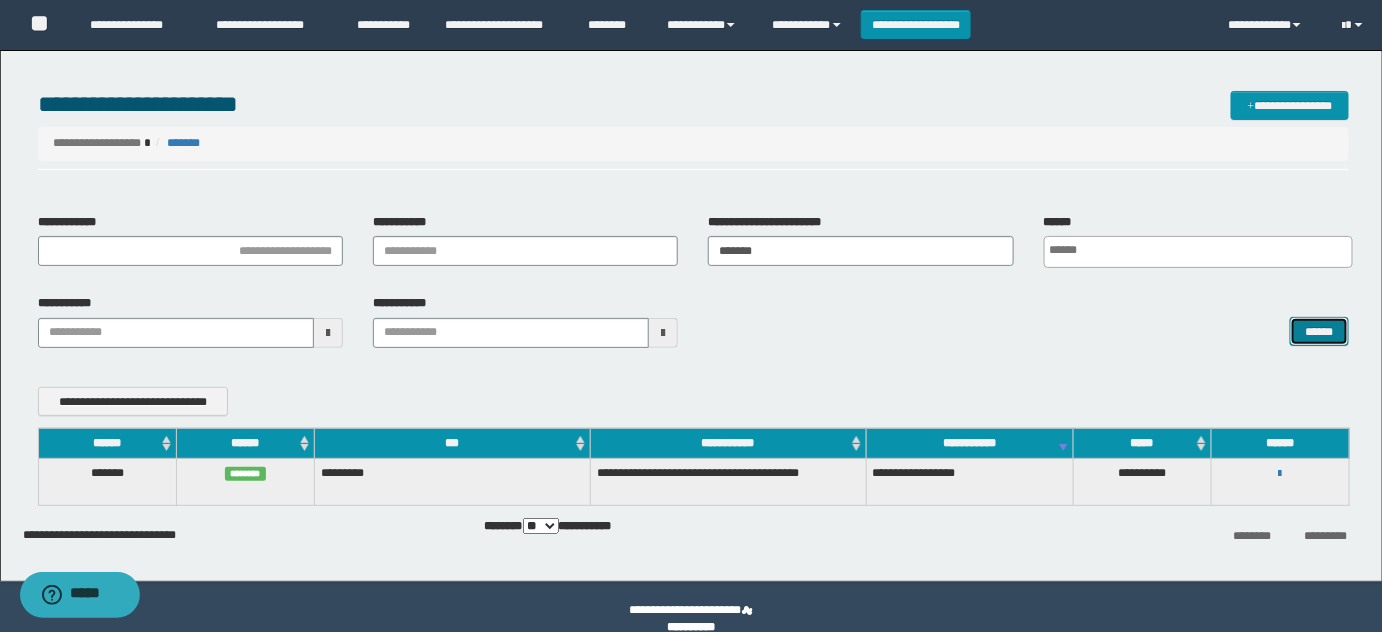 click on "******" at bounding box center [1319, 331] 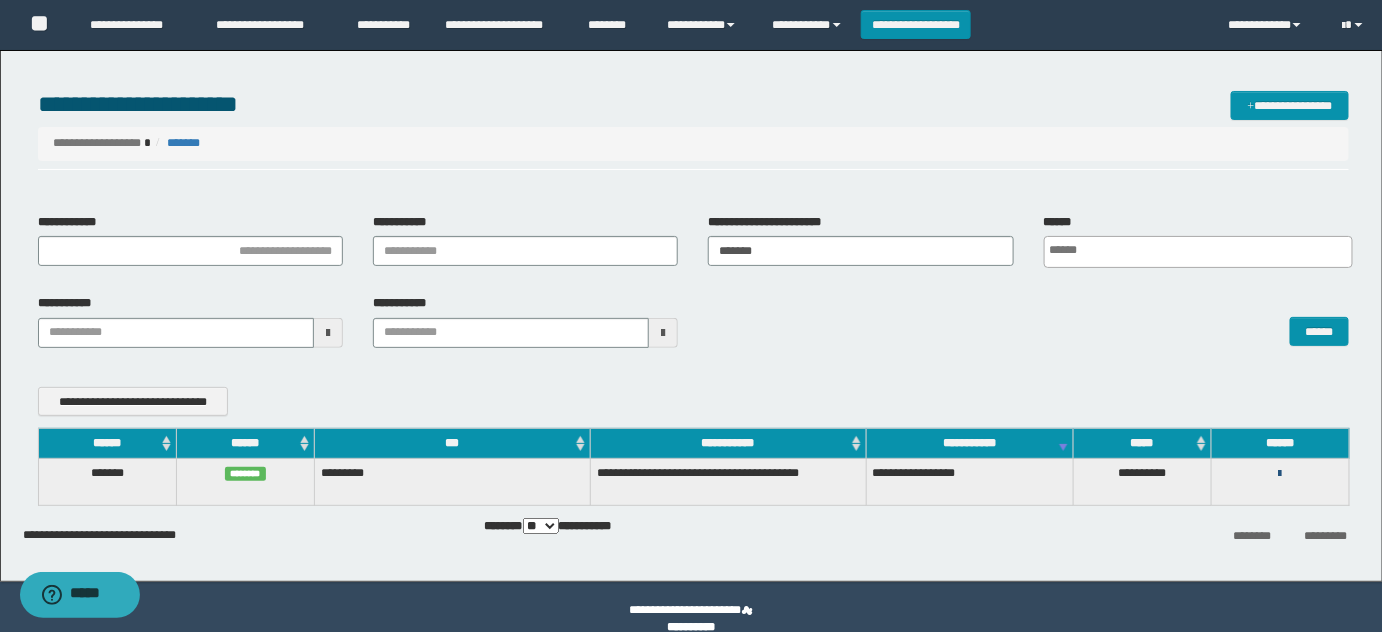click at bounding box center [1280, 474] 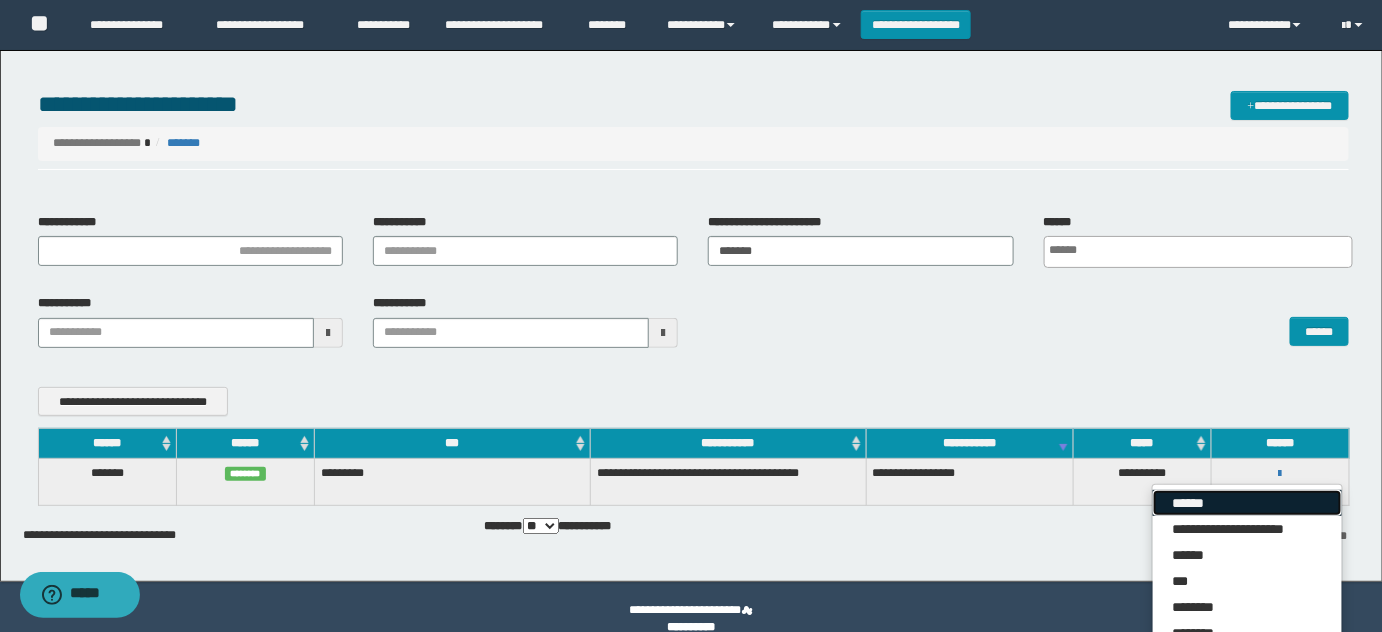 click on "******" at bounding box center (1247, 503) 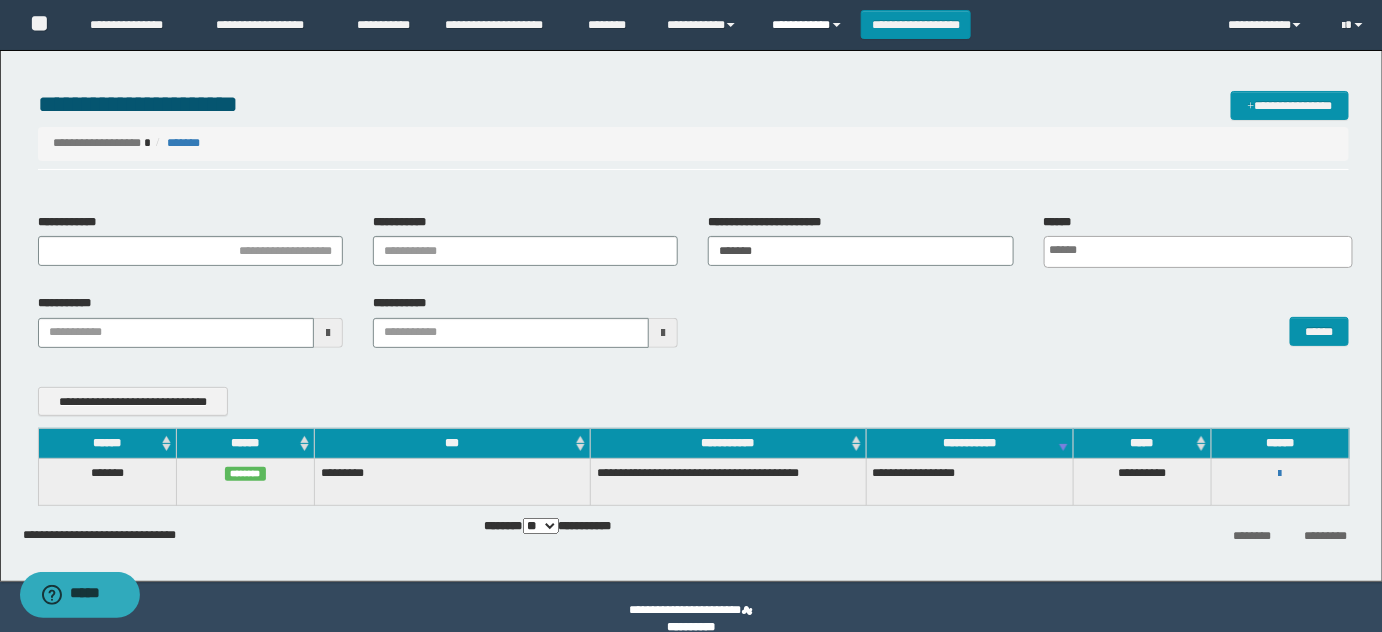 click on "**********" at bounding box center (809, 25) 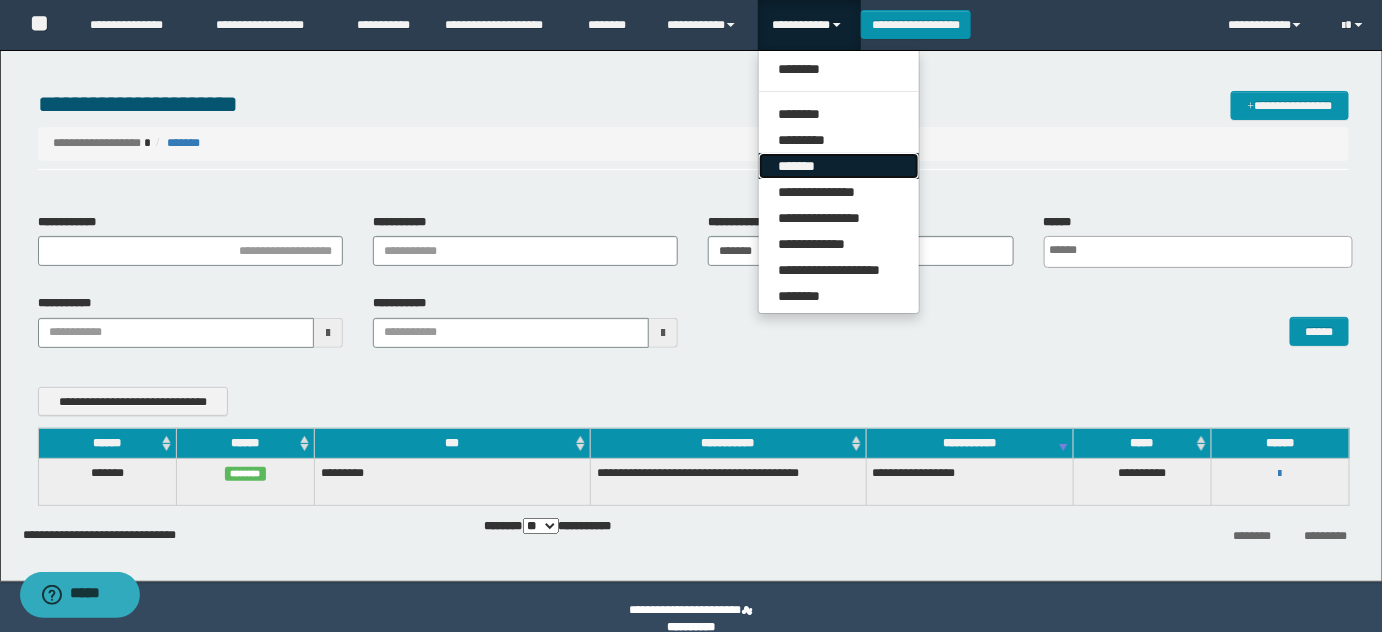 click on "*******" at bounding box center [839, 166] 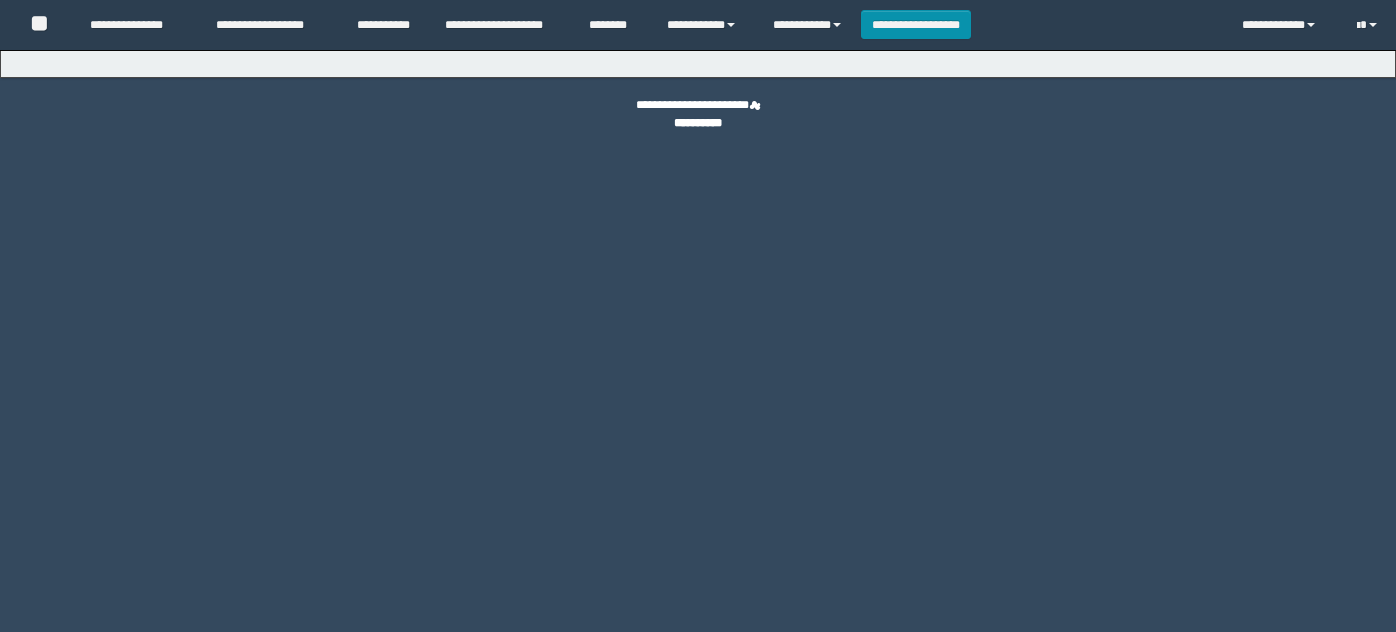 scroll, scrollTop: 0, scrollLeft: 0, axis: both 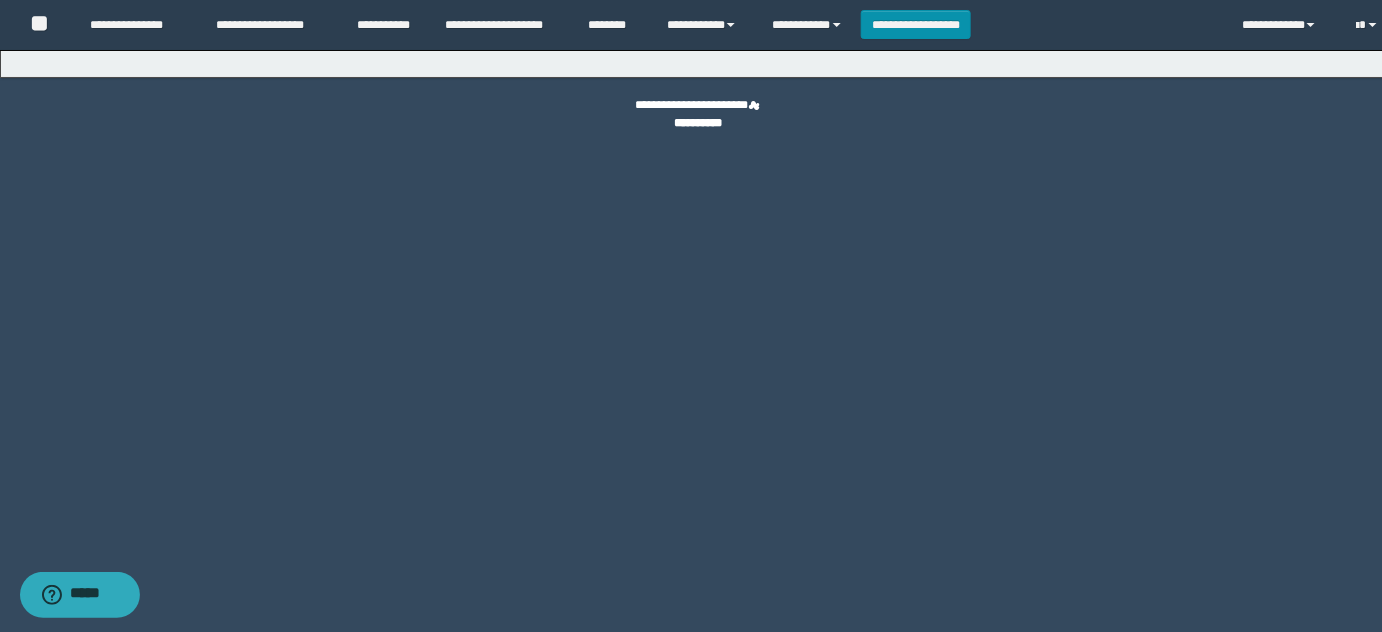 select on "**" 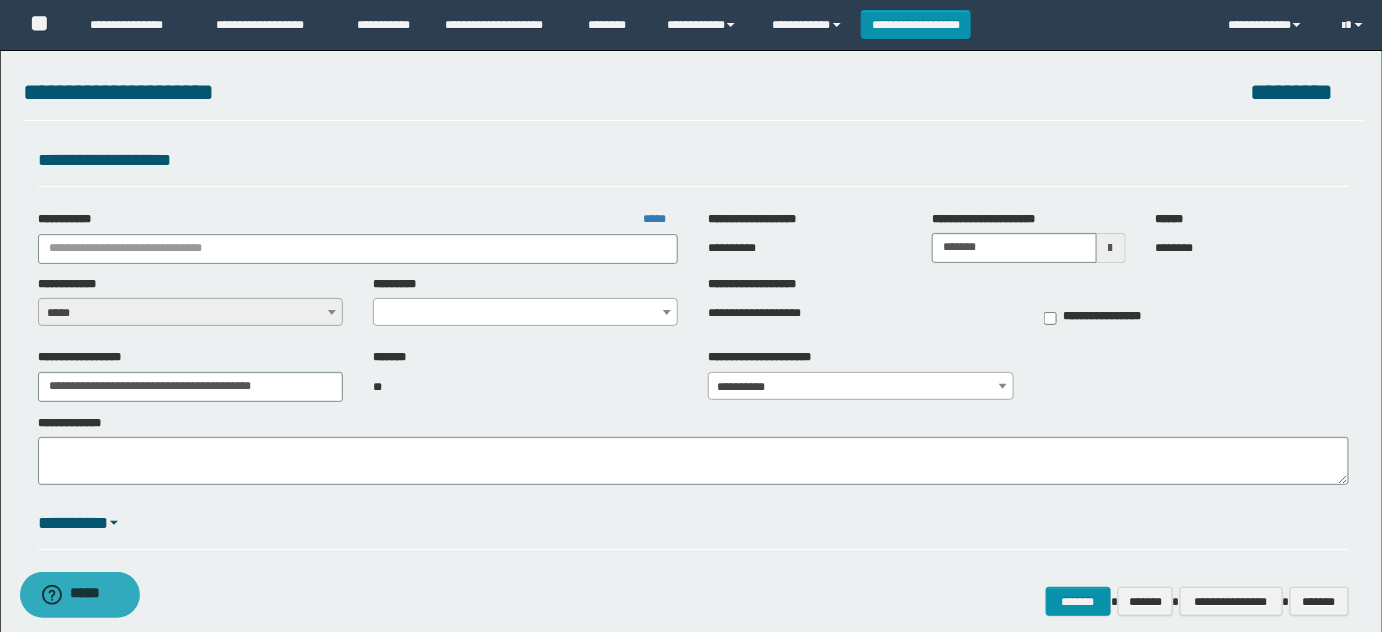 type on "**********" 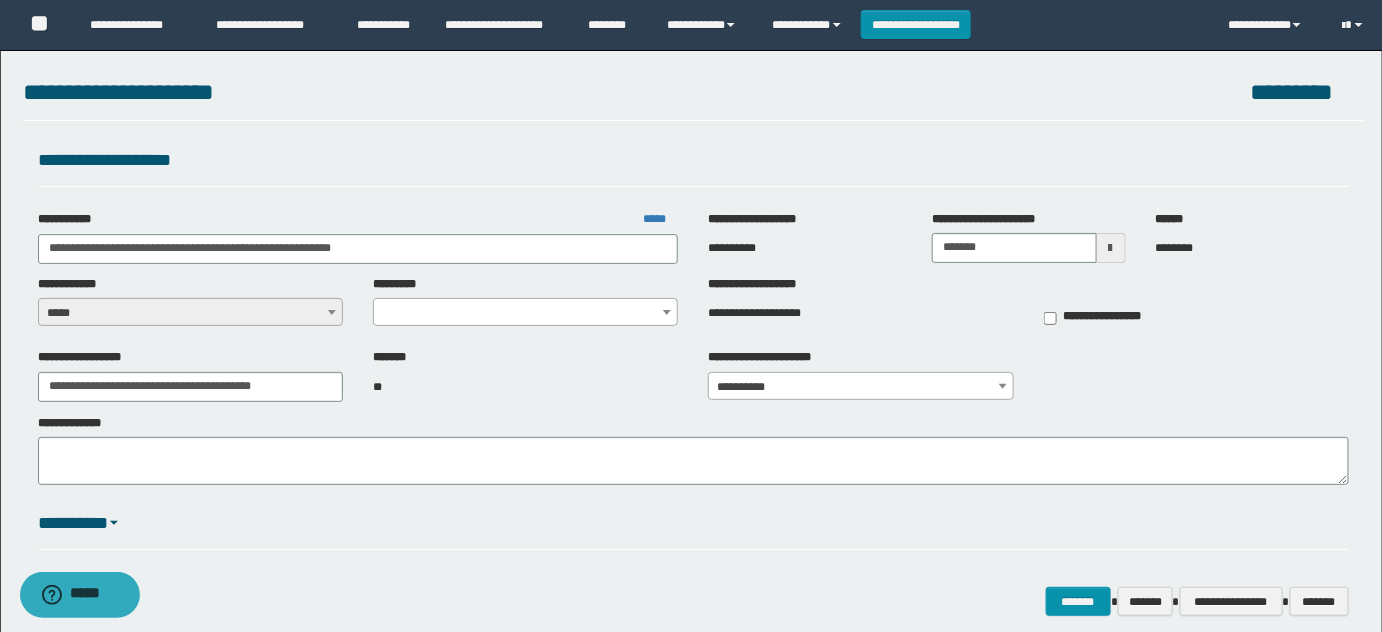 select on "****" 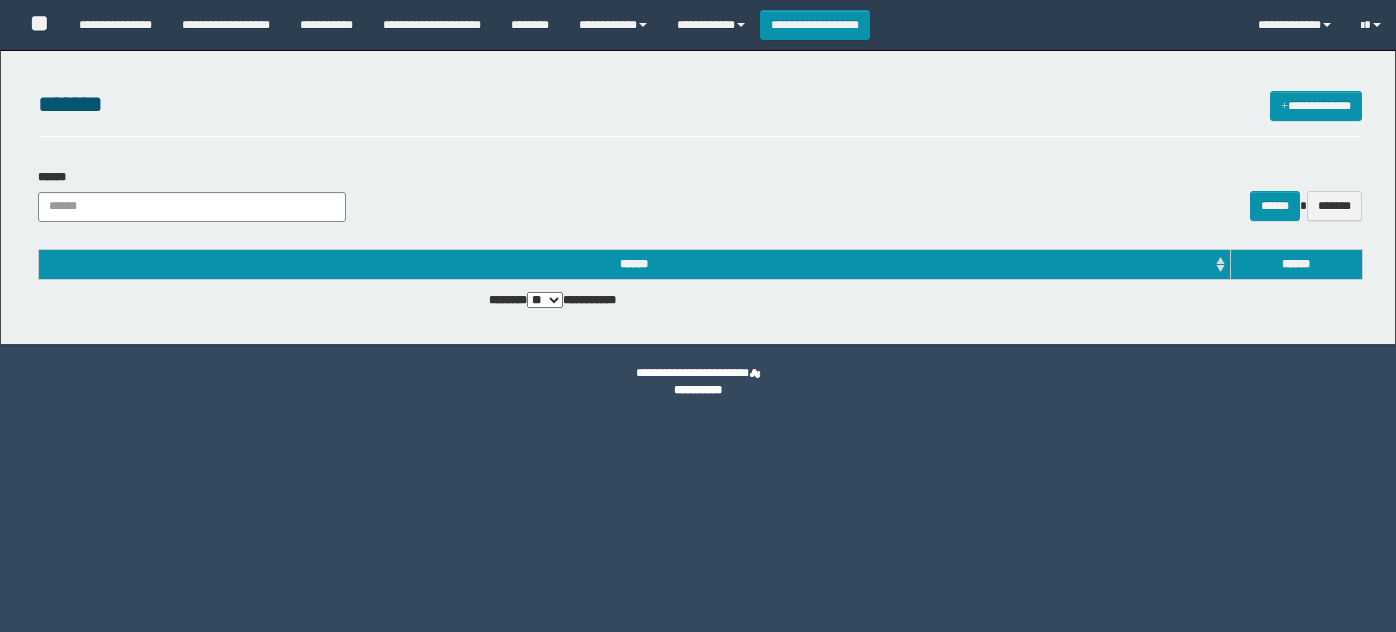 scroll, scrollTop: 0, scrollLeft: 0, axis: both 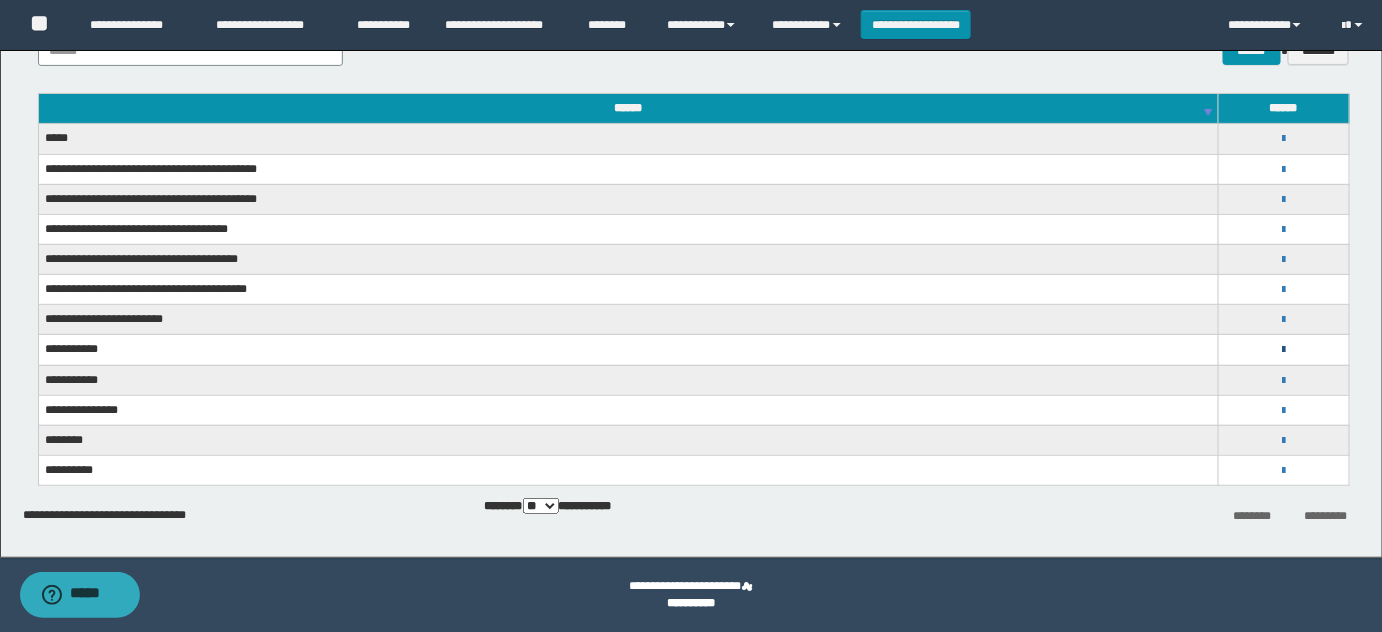 click at bounding box center [1283, 350] 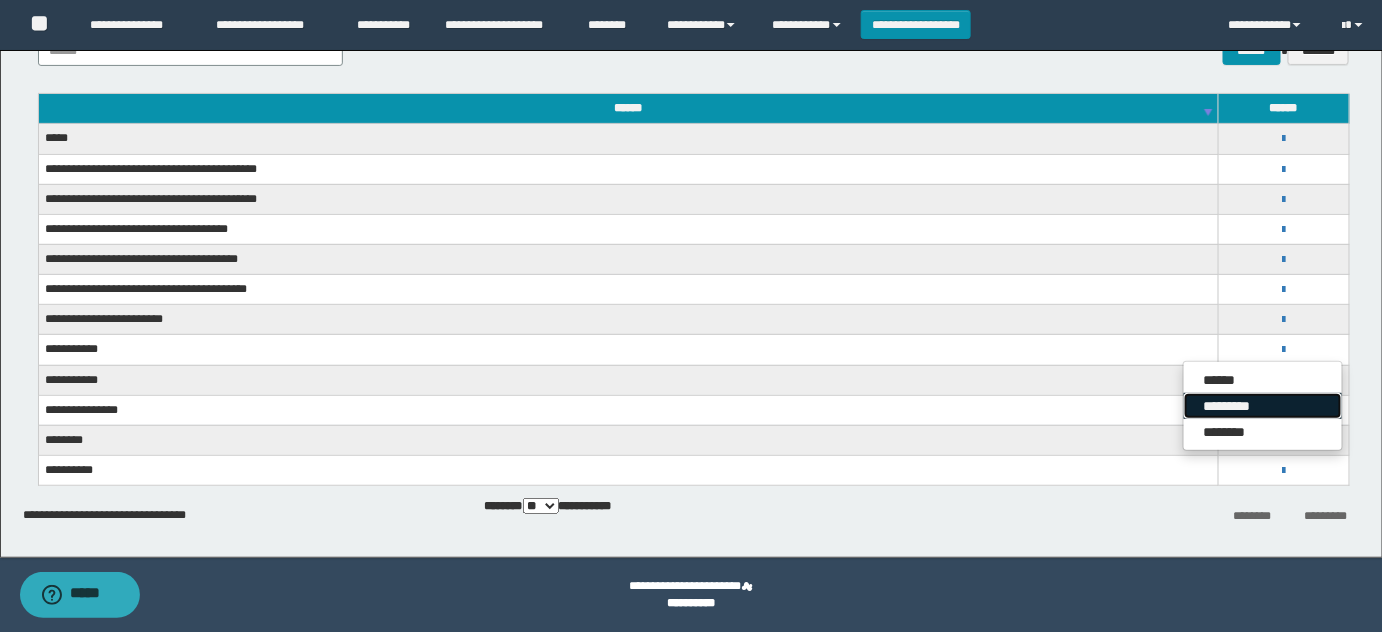 click on "*********" at bounding box center (1263, 406) 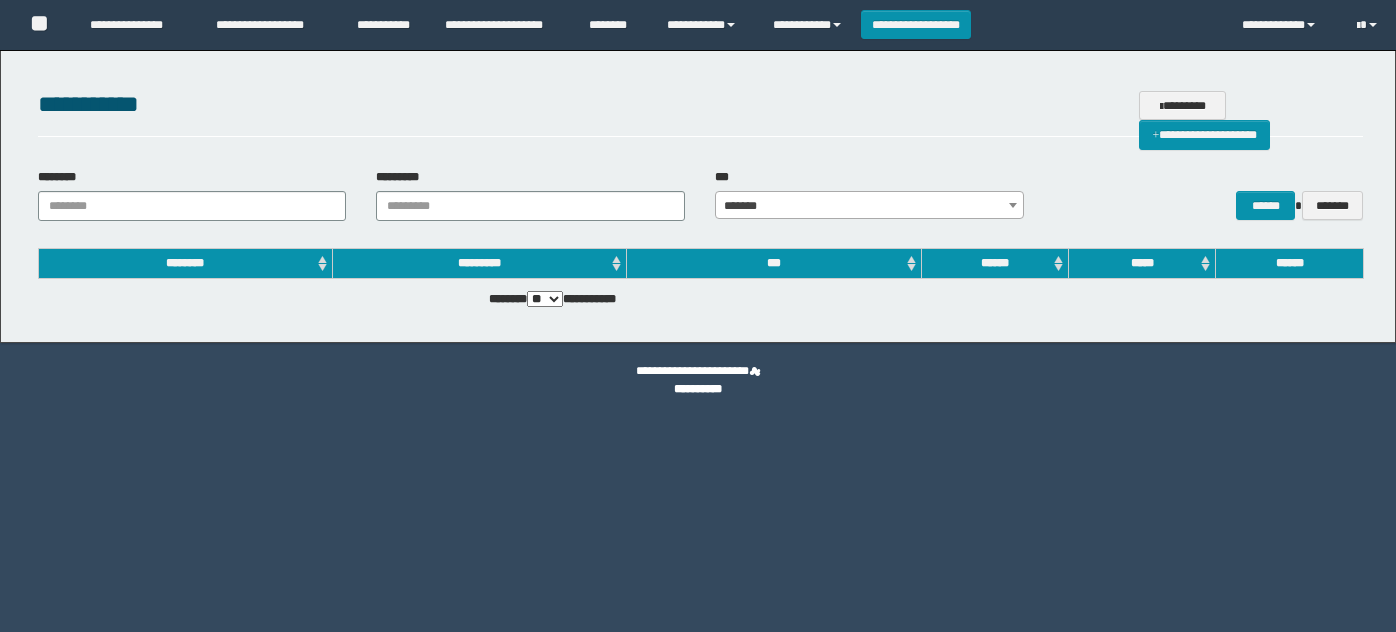 scroll, scrollTop: 0, scrollLeft: 0, axis: both 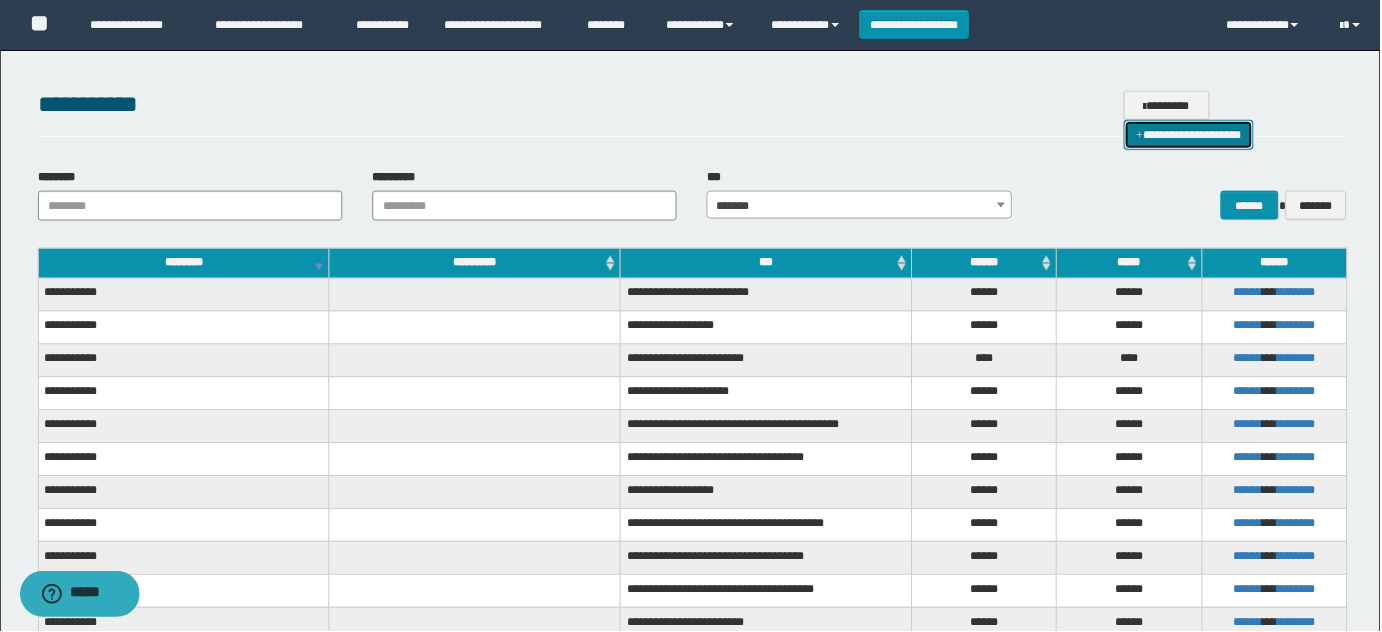 click on "**********" at bounding box center [1191, 134] 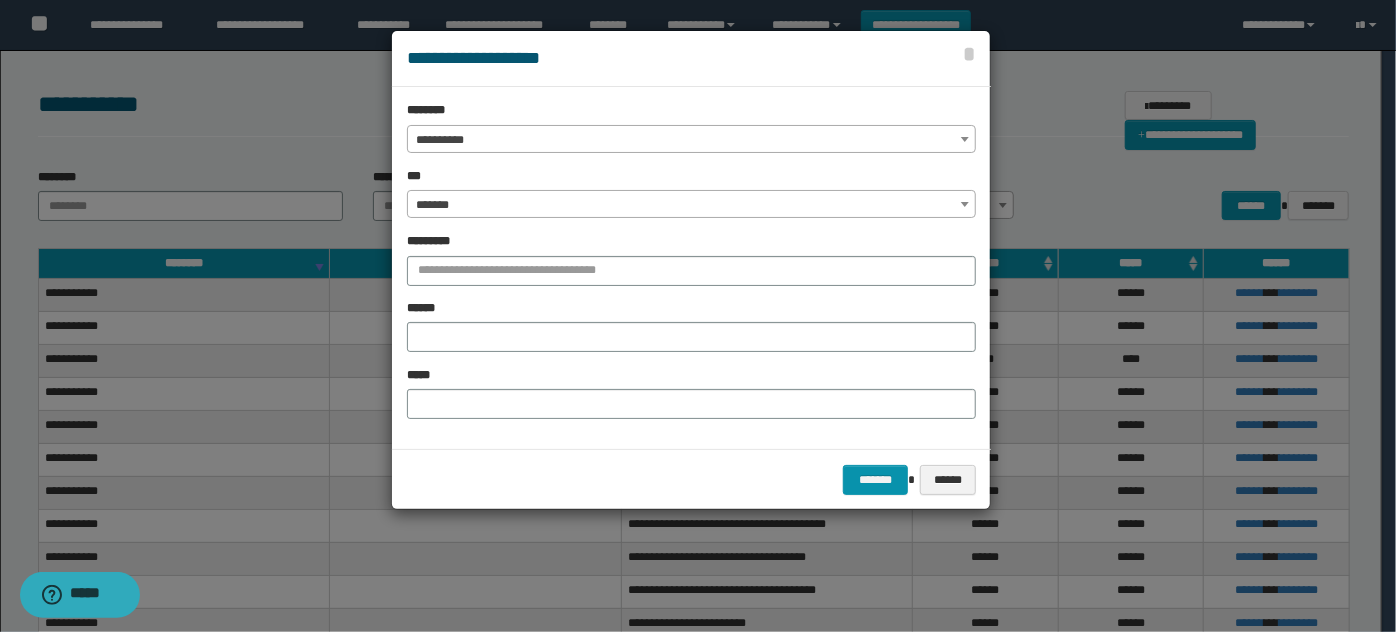 drag, startPoint x: 530, startPoint y: 163, endPoint x: 530, endPoint y: 151, distance: 12 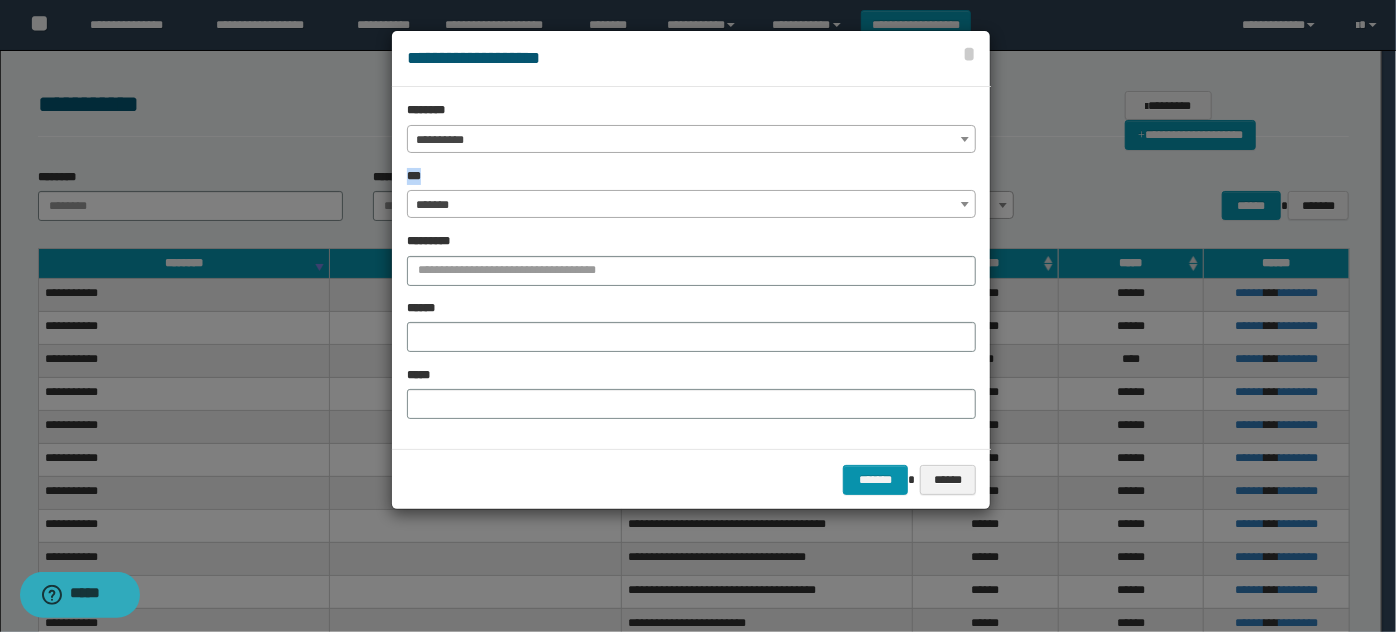 click on "**********" at bounding box center [691, 140] 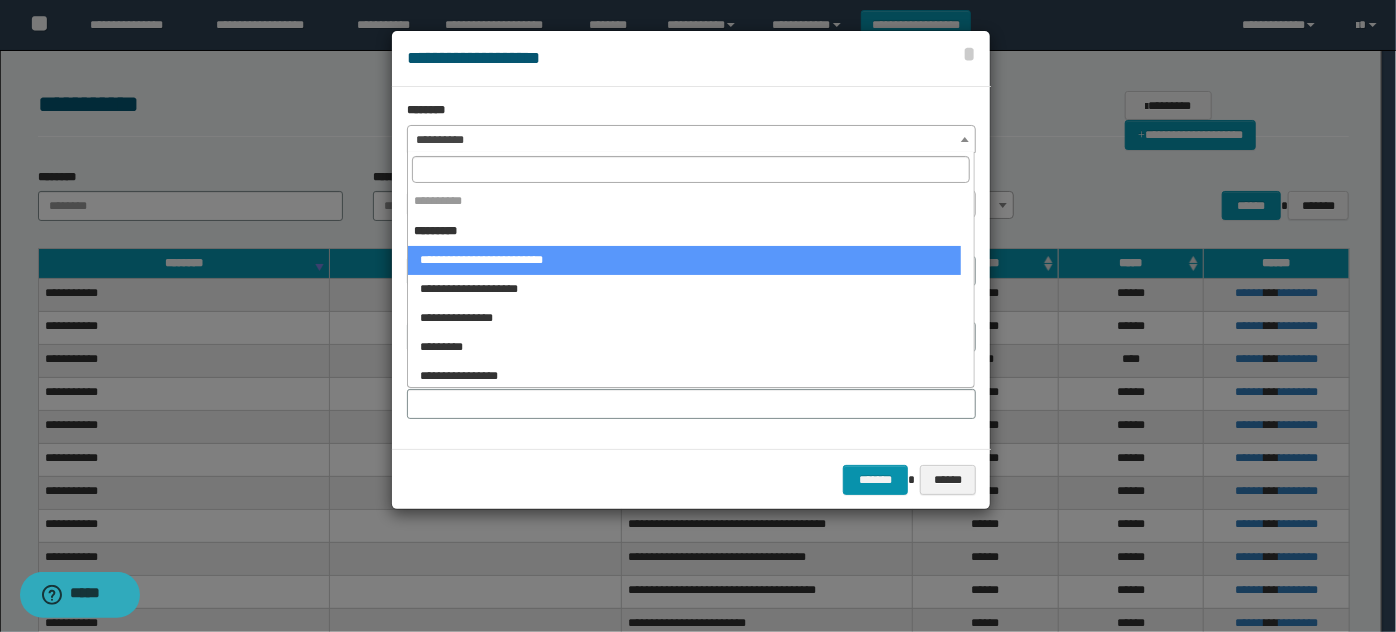 click at bounding box center [691, 169] 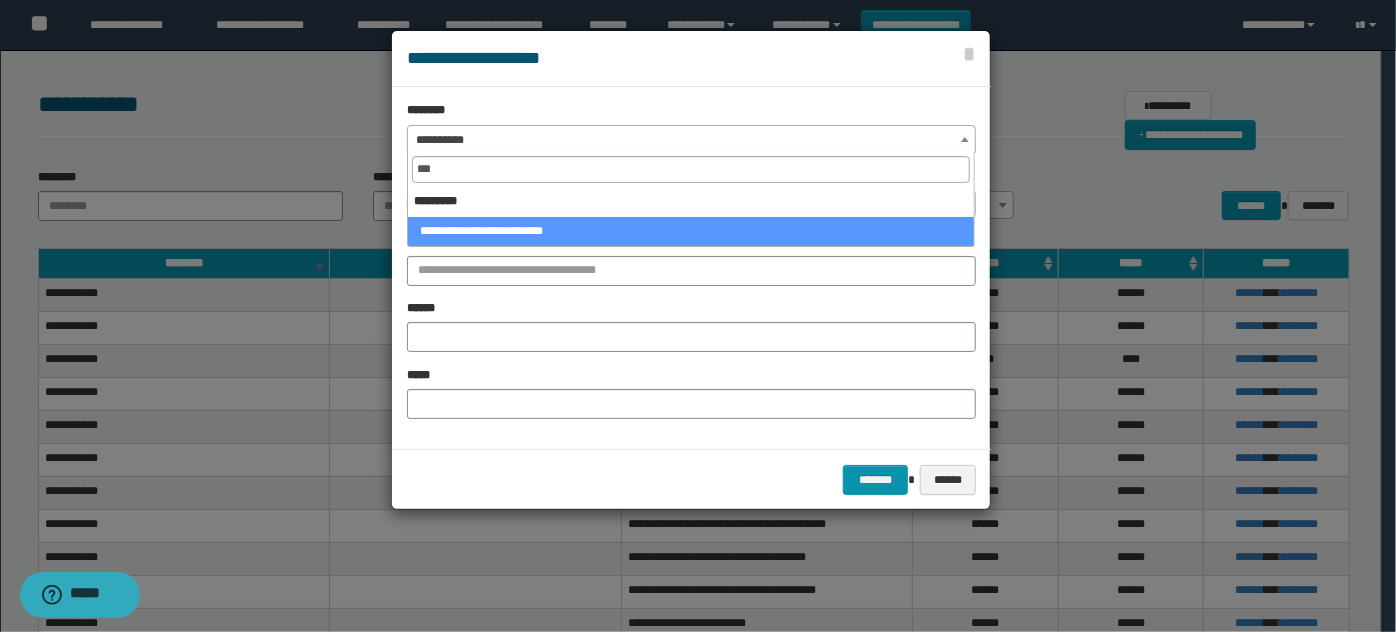 type on "***" 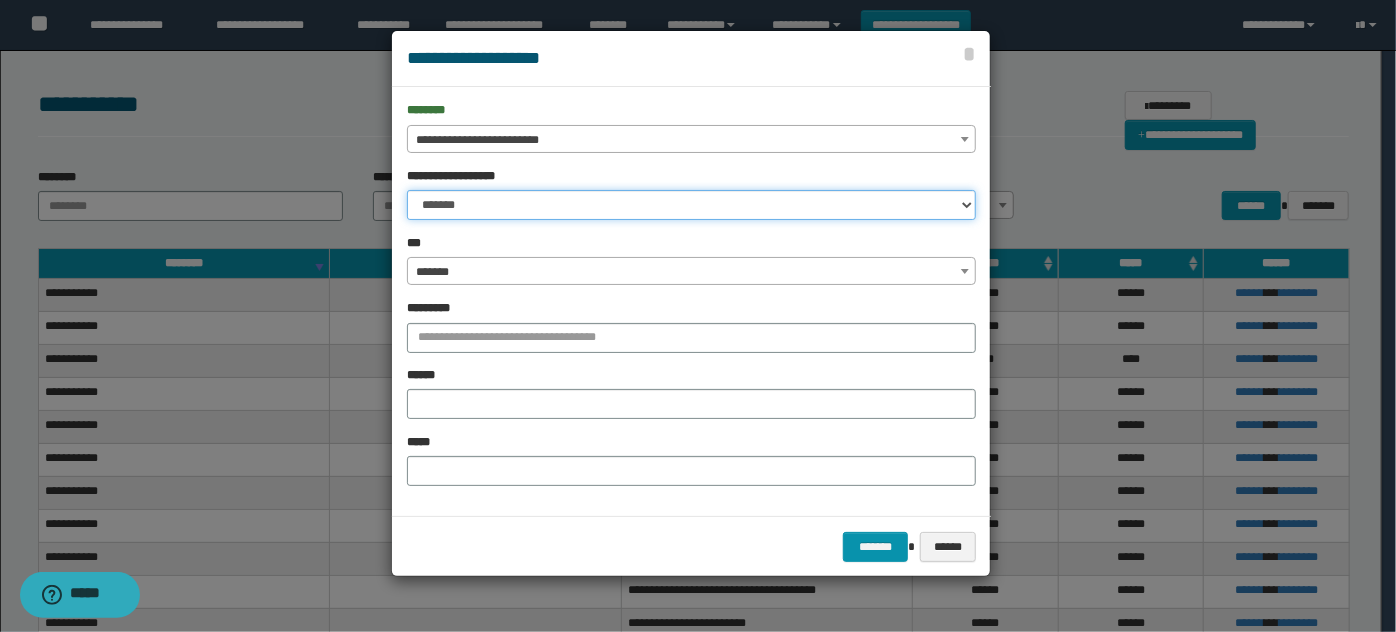 click on "**********" at bounding box center (691, 205) 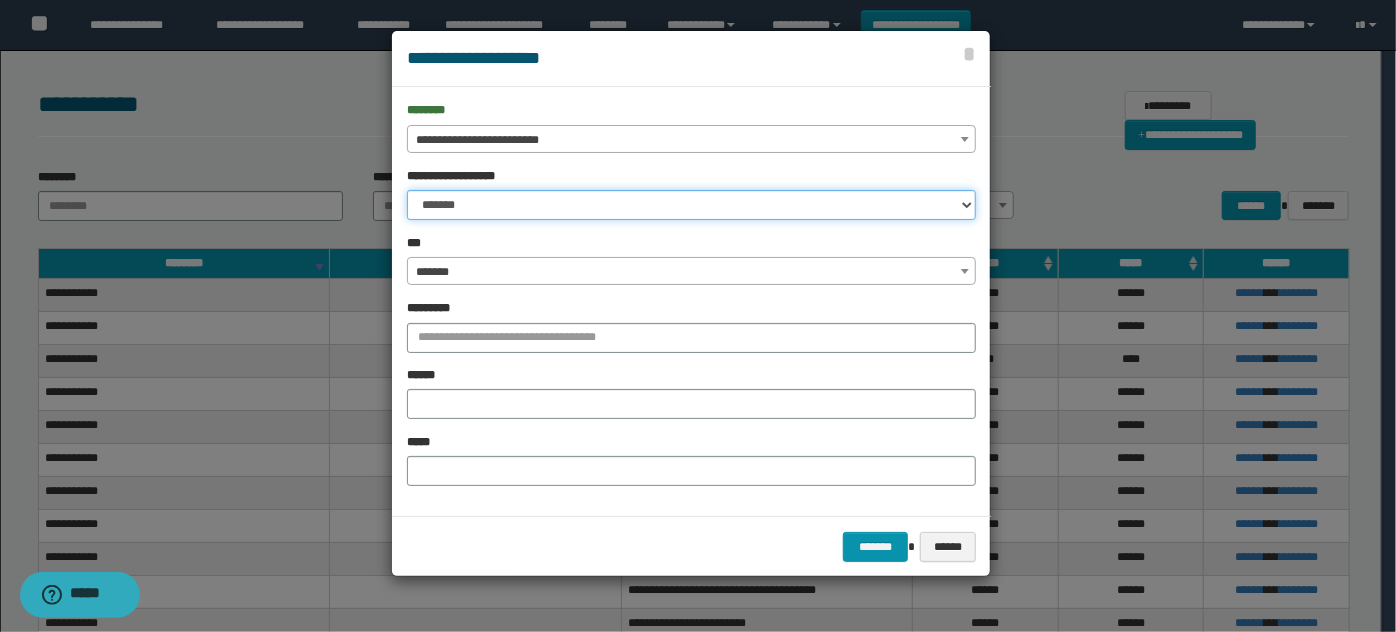 select on "****" 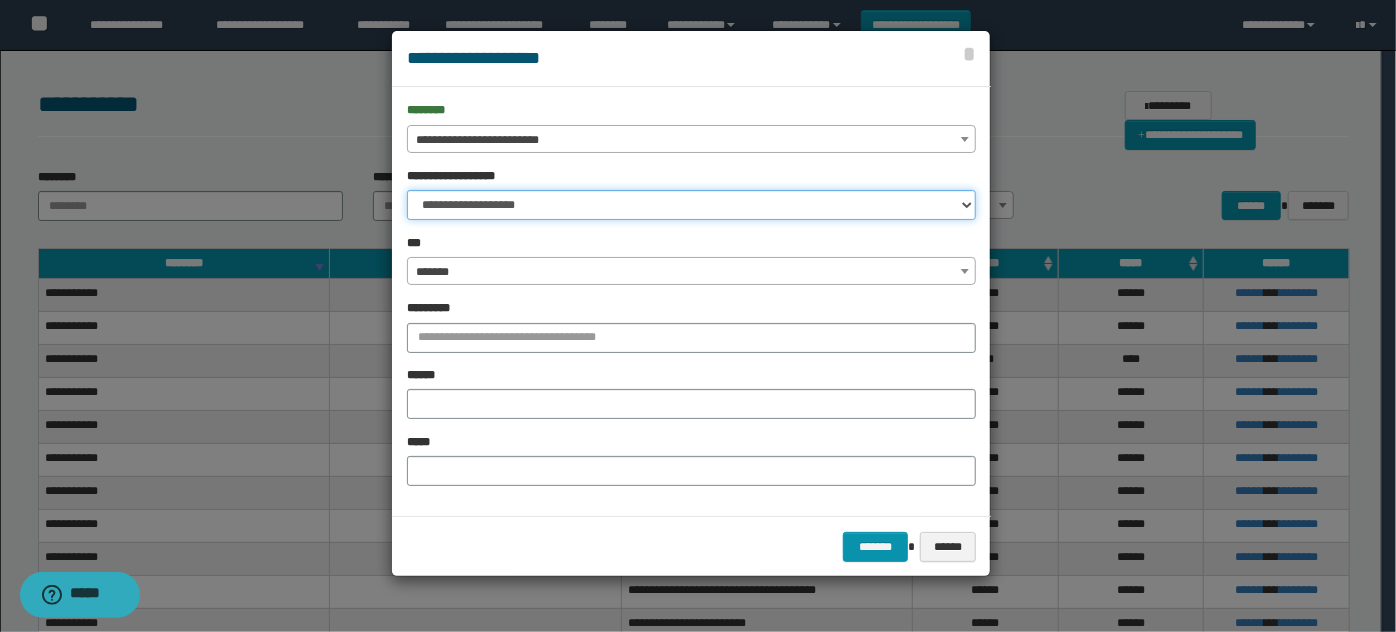 click on "**********" at bounding box center (691, 205) 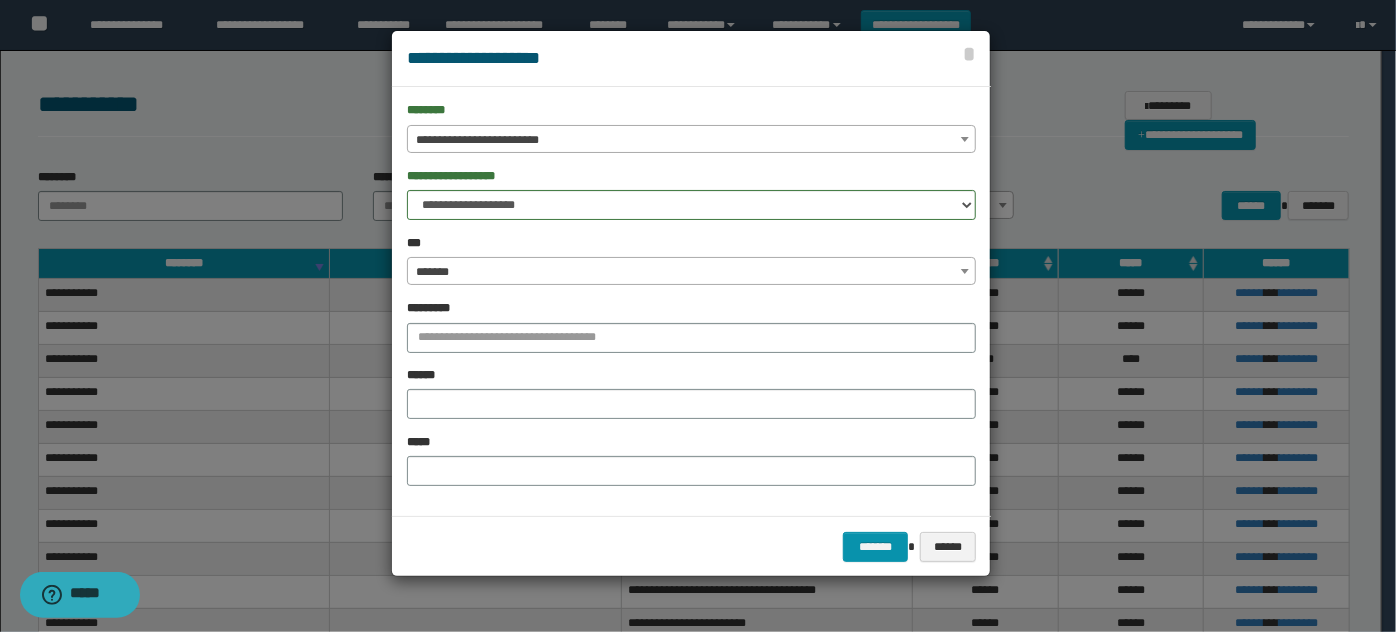 click on "*******" at bounding box center (691, 272) 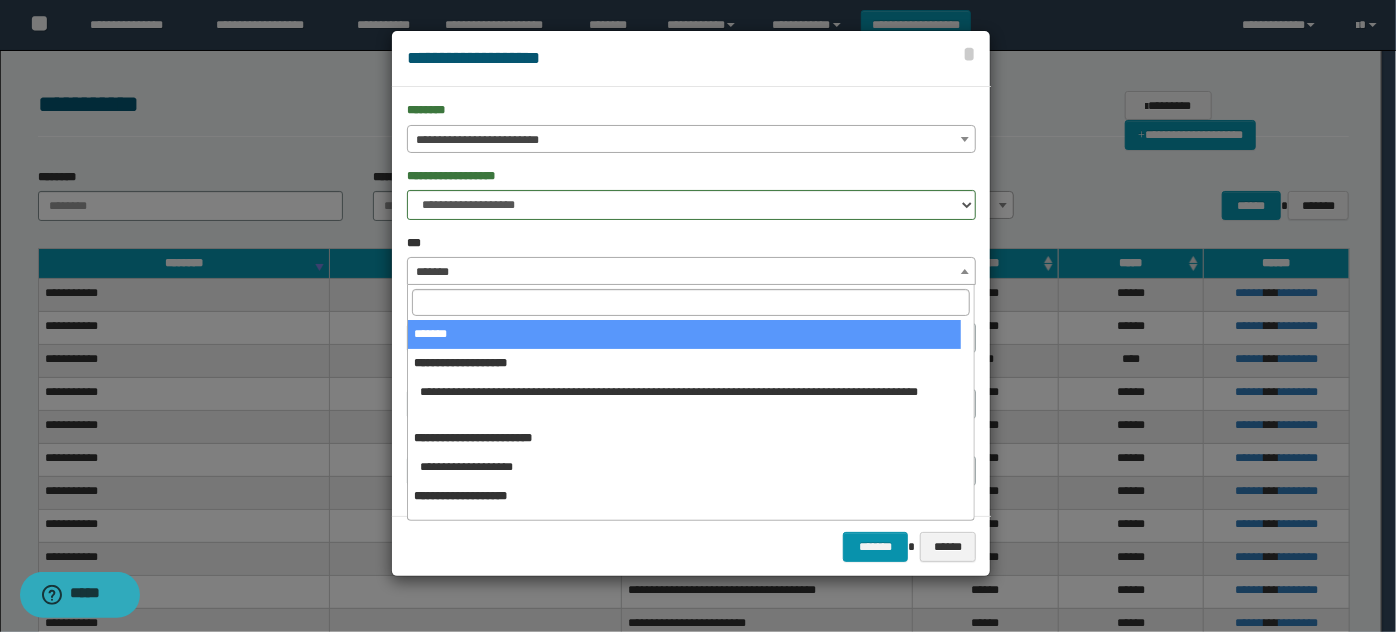 click at bounding box center [691, 302] 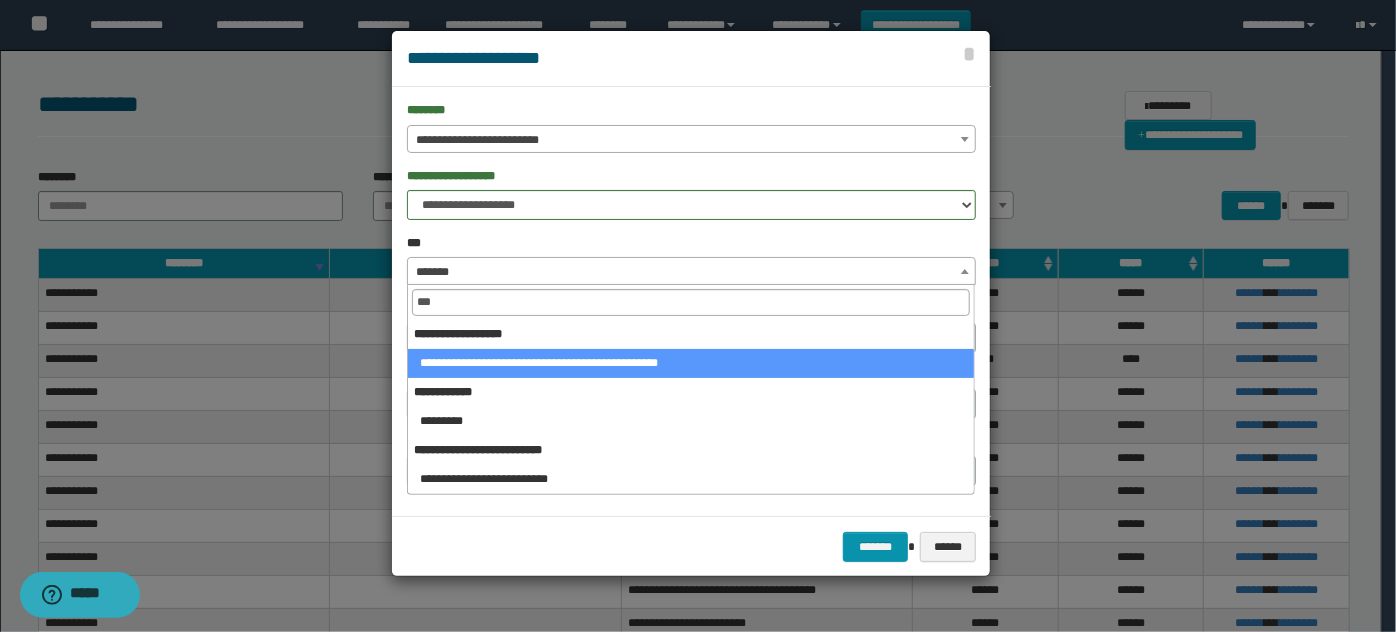 type on "****" 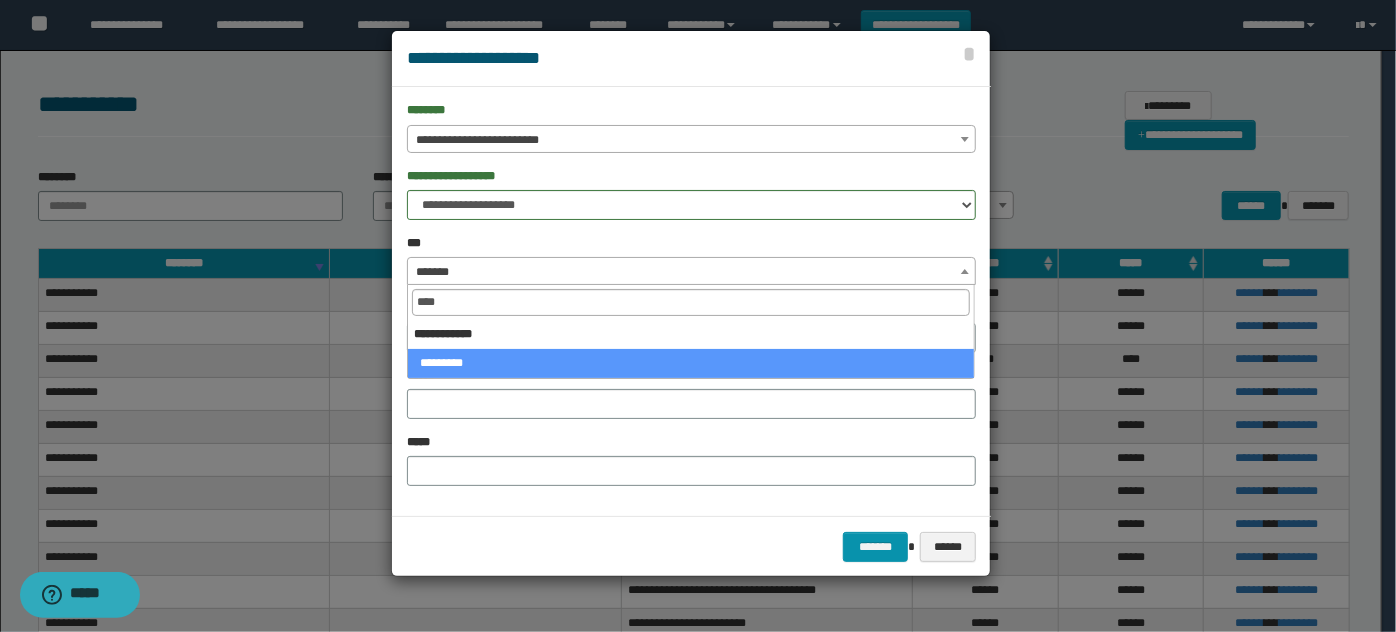 select on "***" 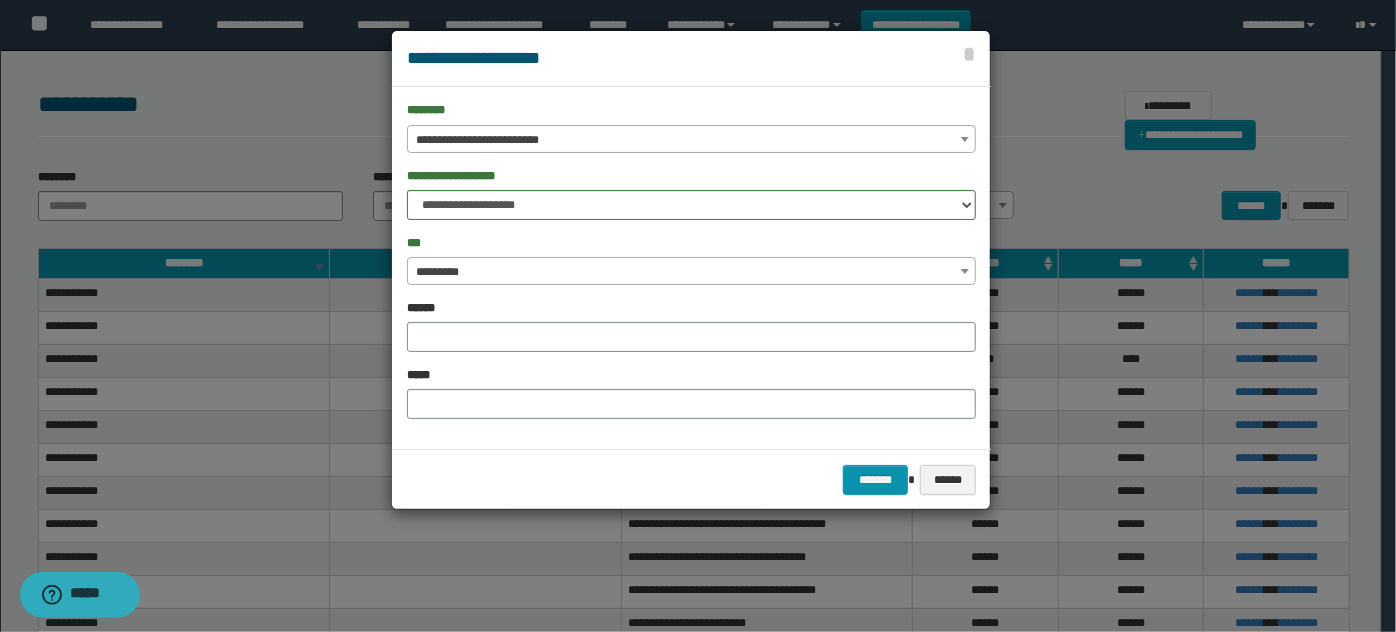 click on "**********" at bounding box center [691, 268] 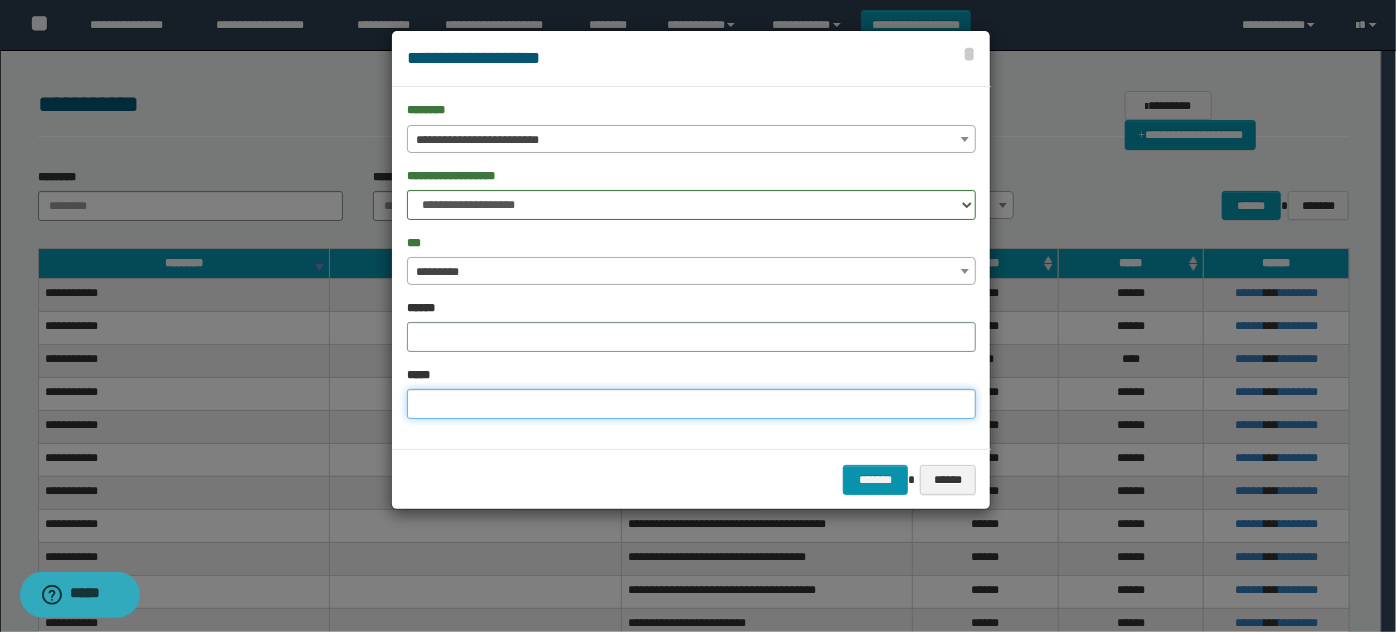 click on "*****" at bounding box center (691, 404) 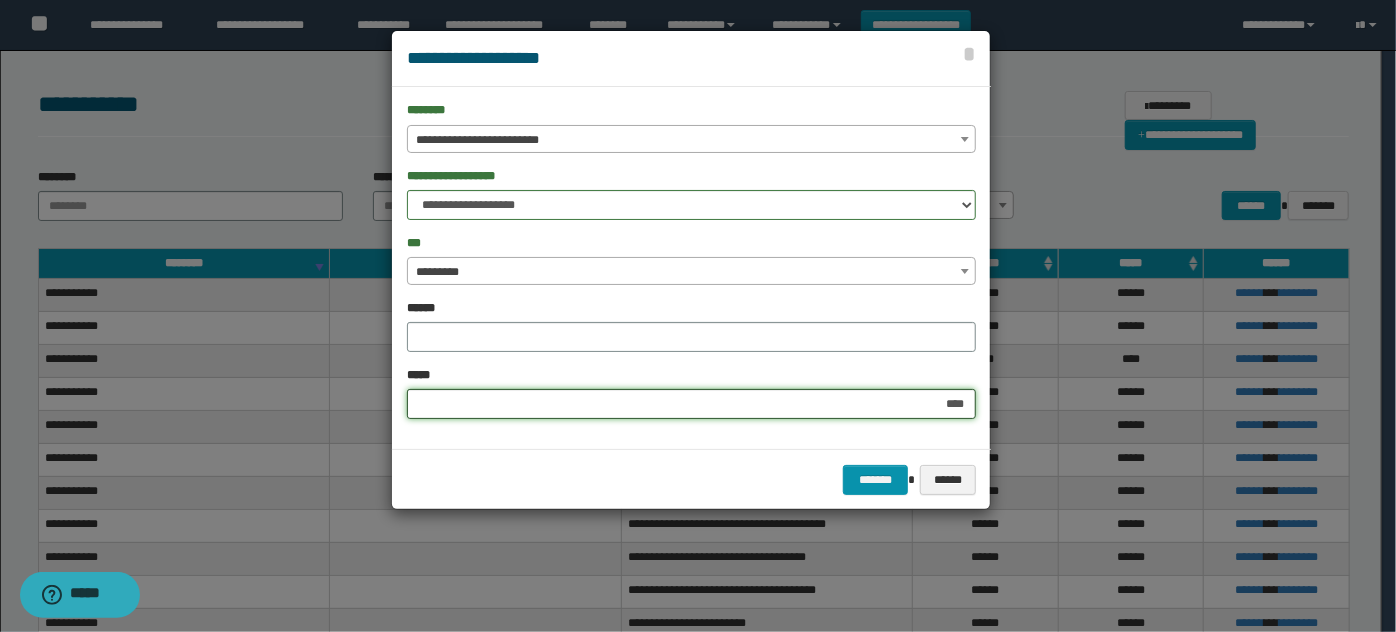 type on "*****" 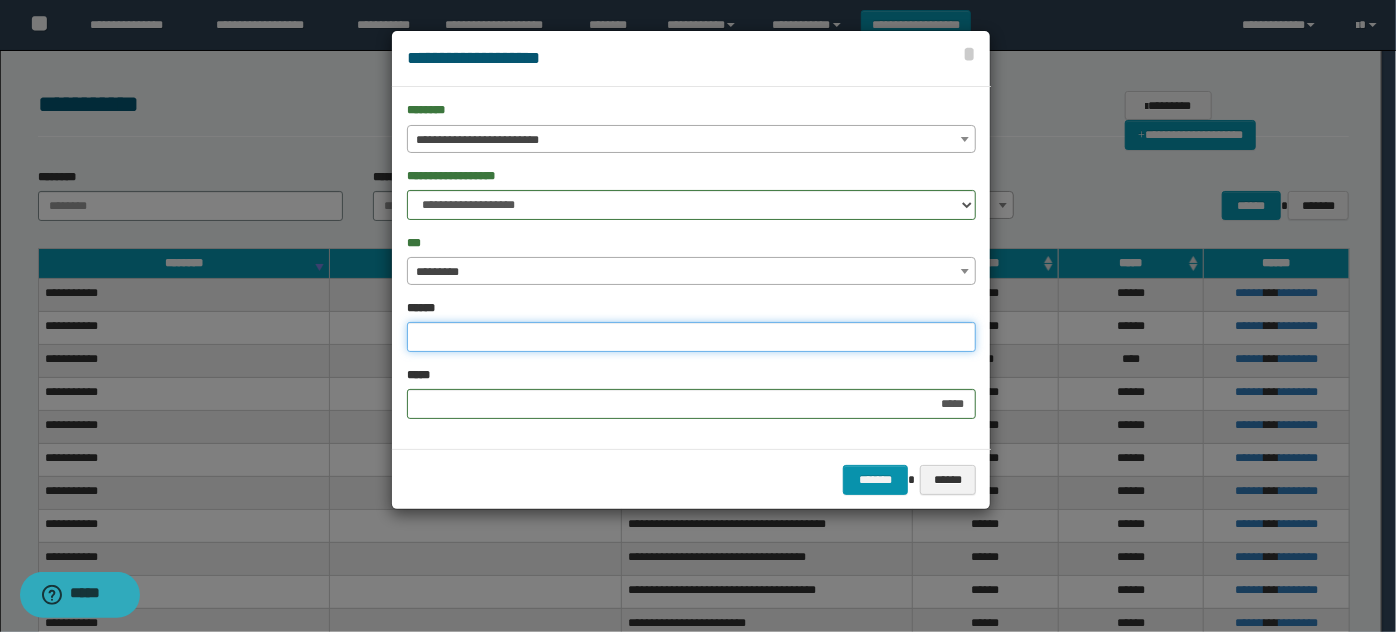 click on "******" at bounding box center (691, 337) 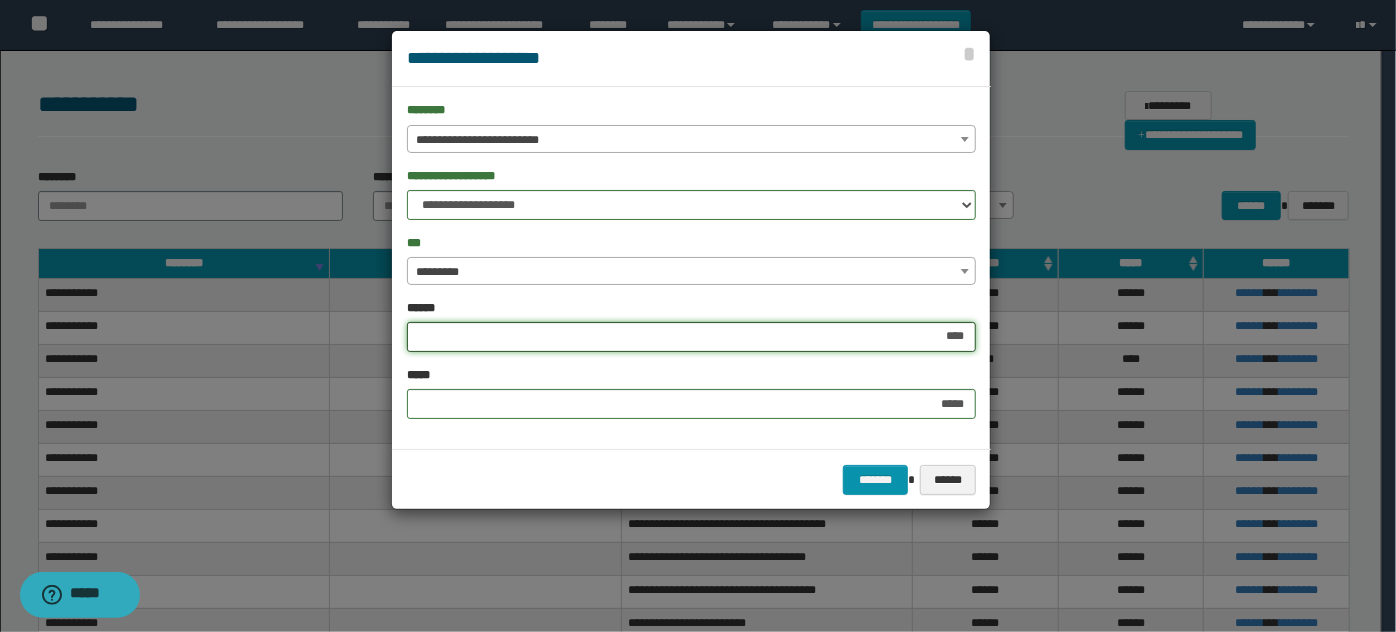 type on "*****" 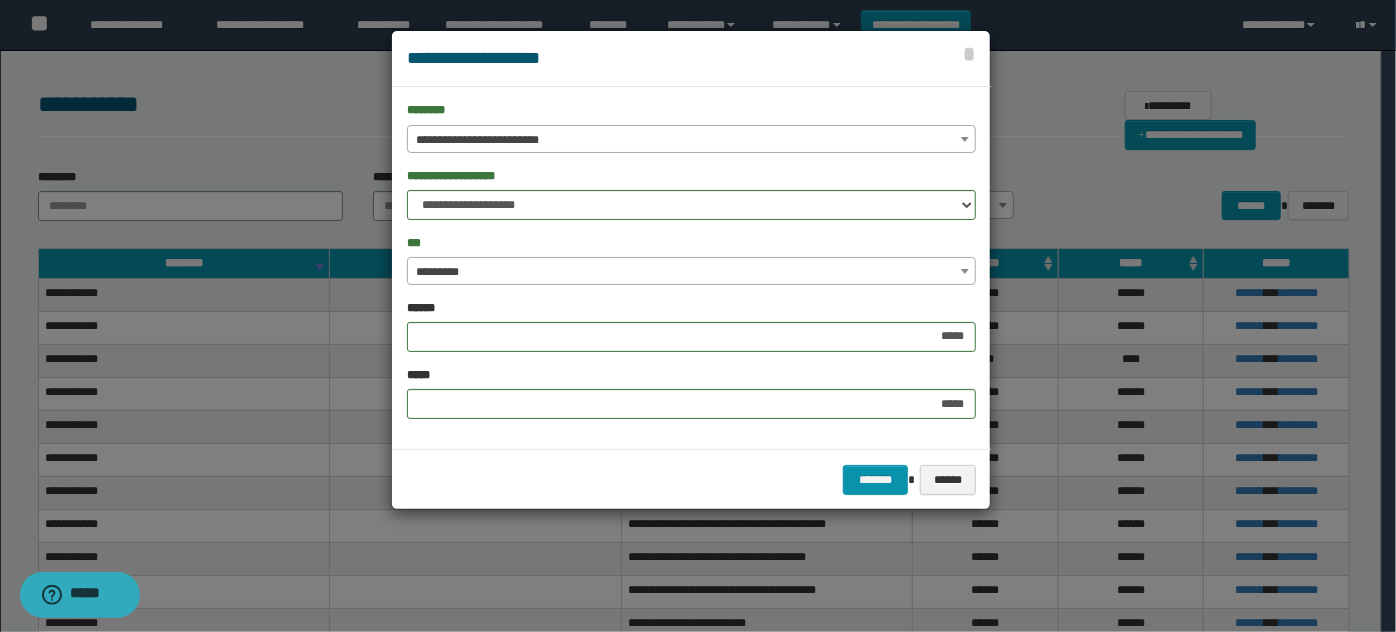click on "*******
******" at bounding box center [691, 479] 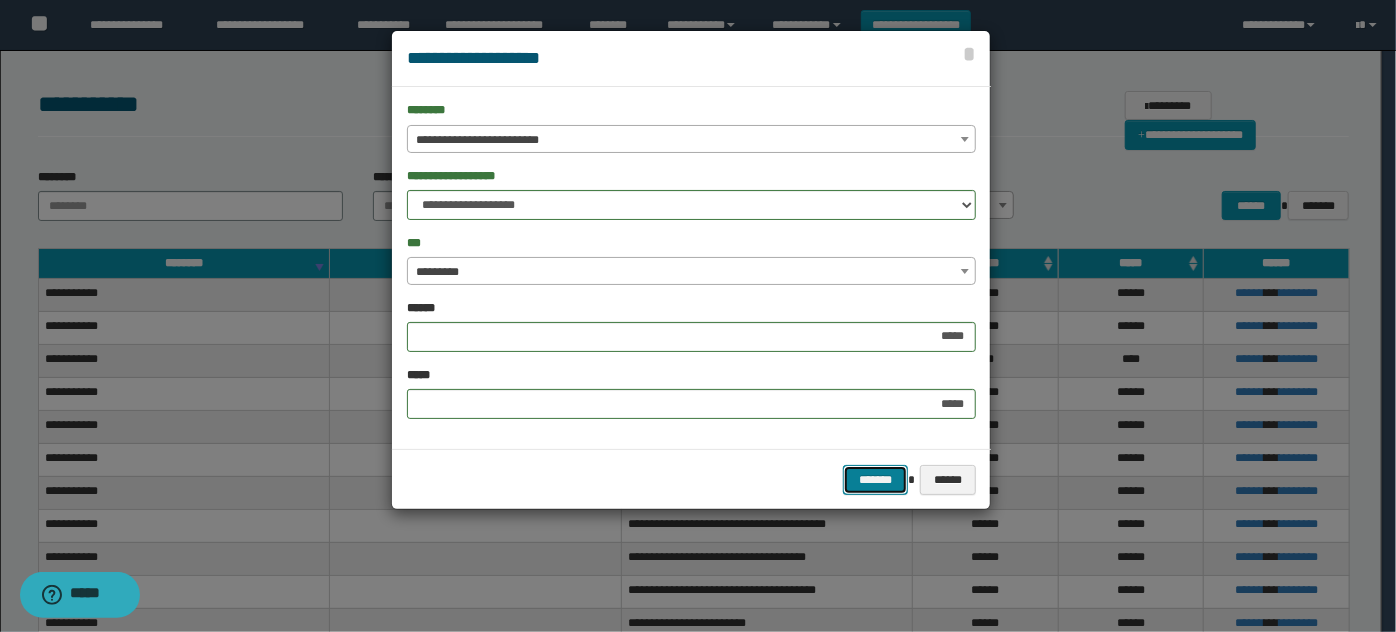 click on "*******" at bounding box center [875, 479] 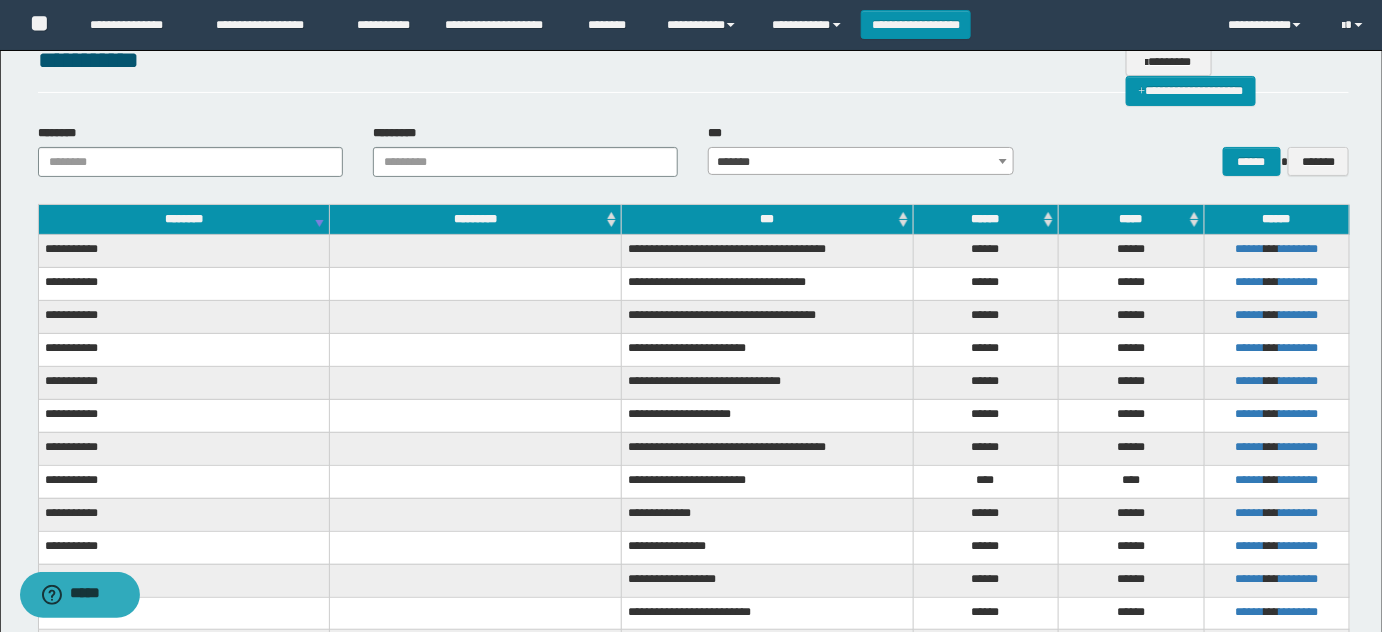 scroll, scrollTop: 0, scrollLeft: 0, axis: both 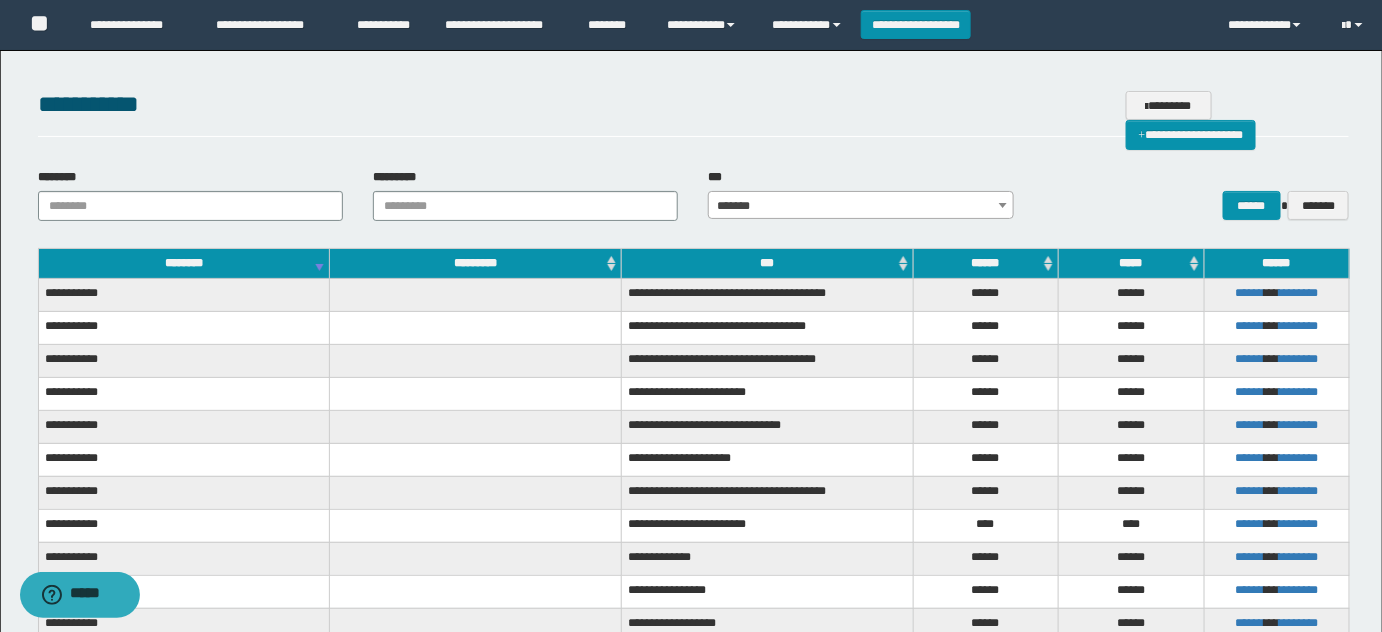 click on "*******" at bounding box center [861, 206] 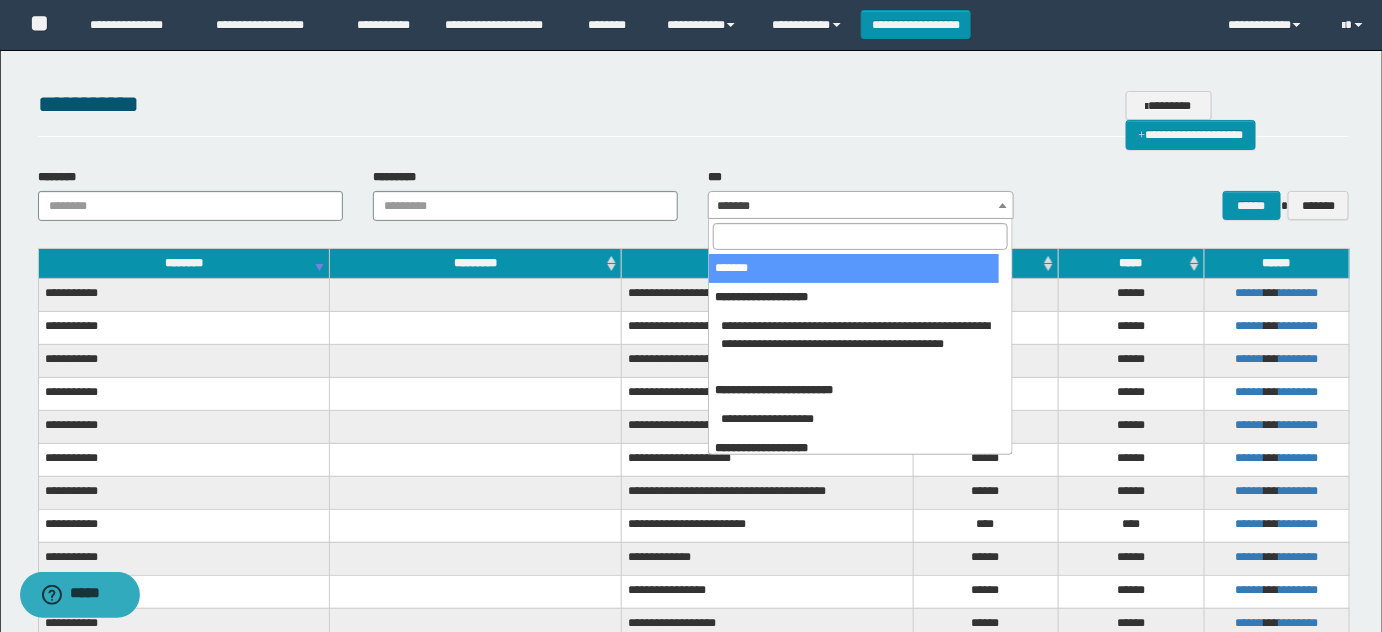 click at bounding box center [860, 236] 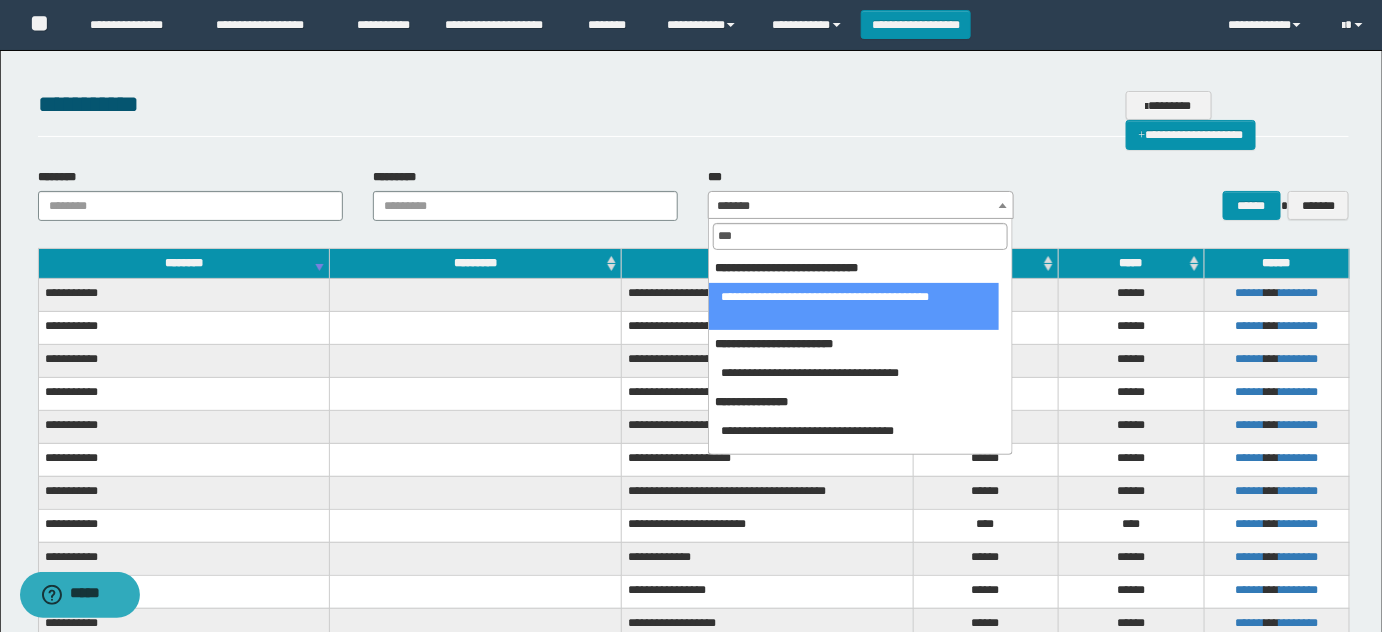 type on "****" 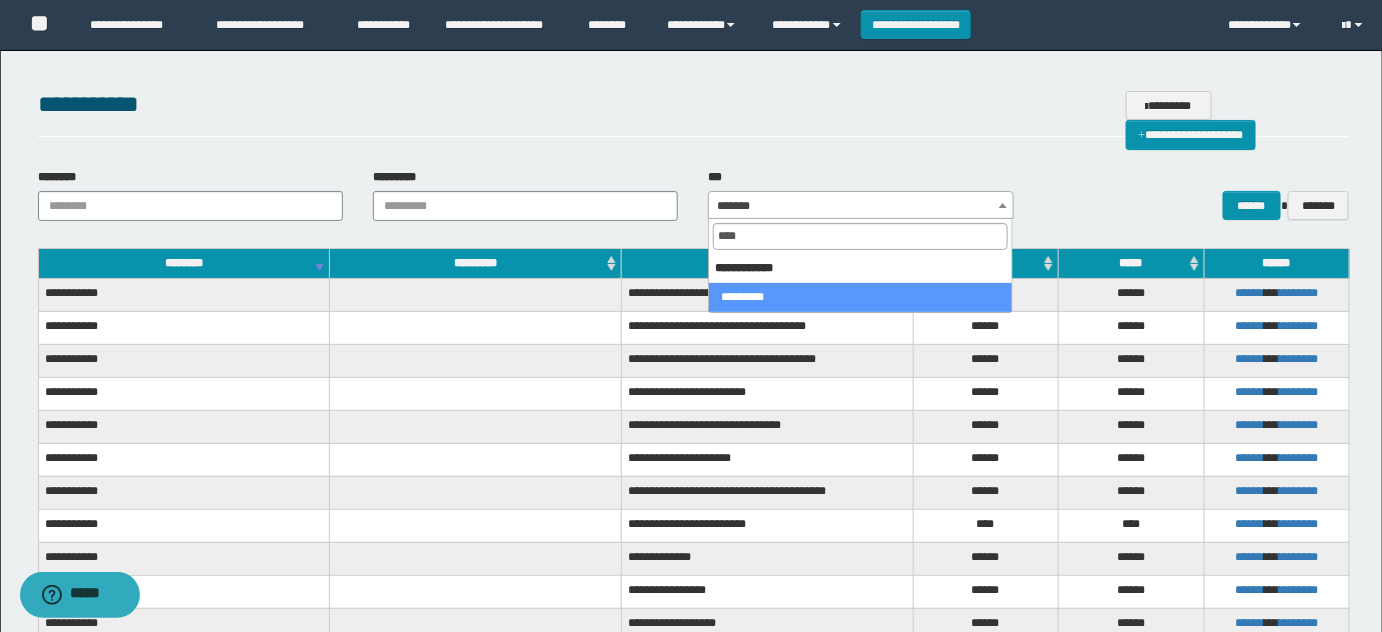 select on "***" 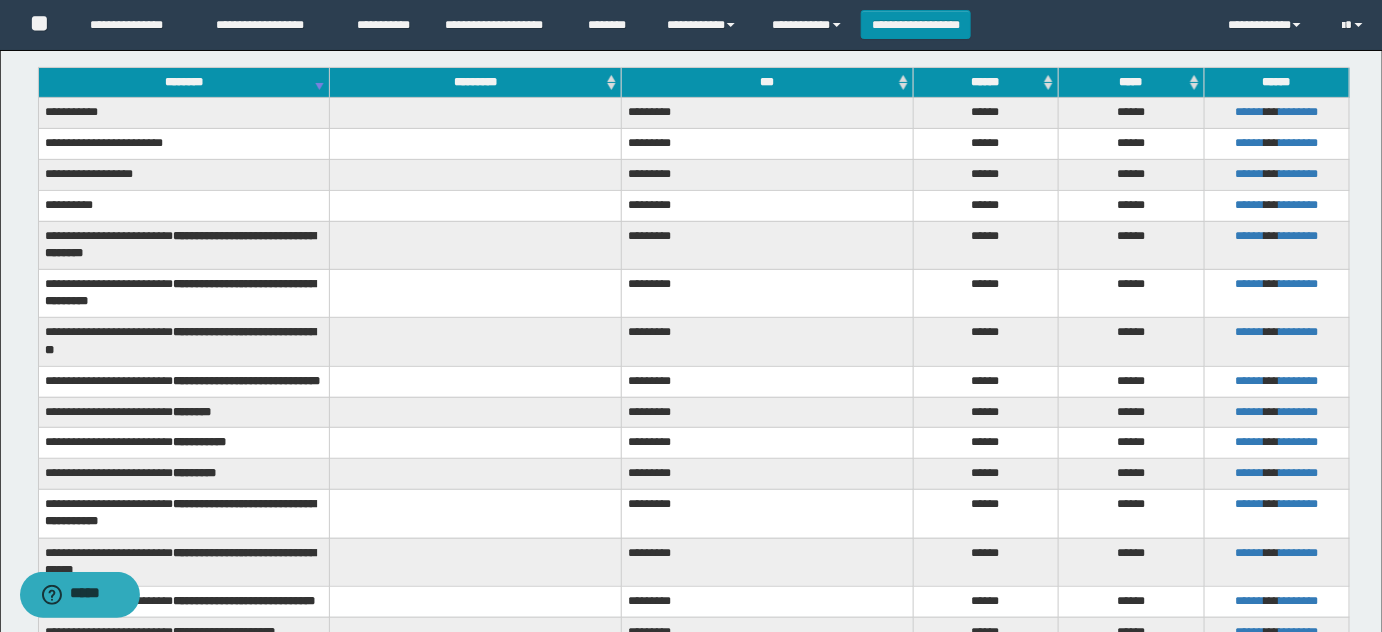 scroll, scrollTop: 514, scrollLeft: 0, axis: vertical 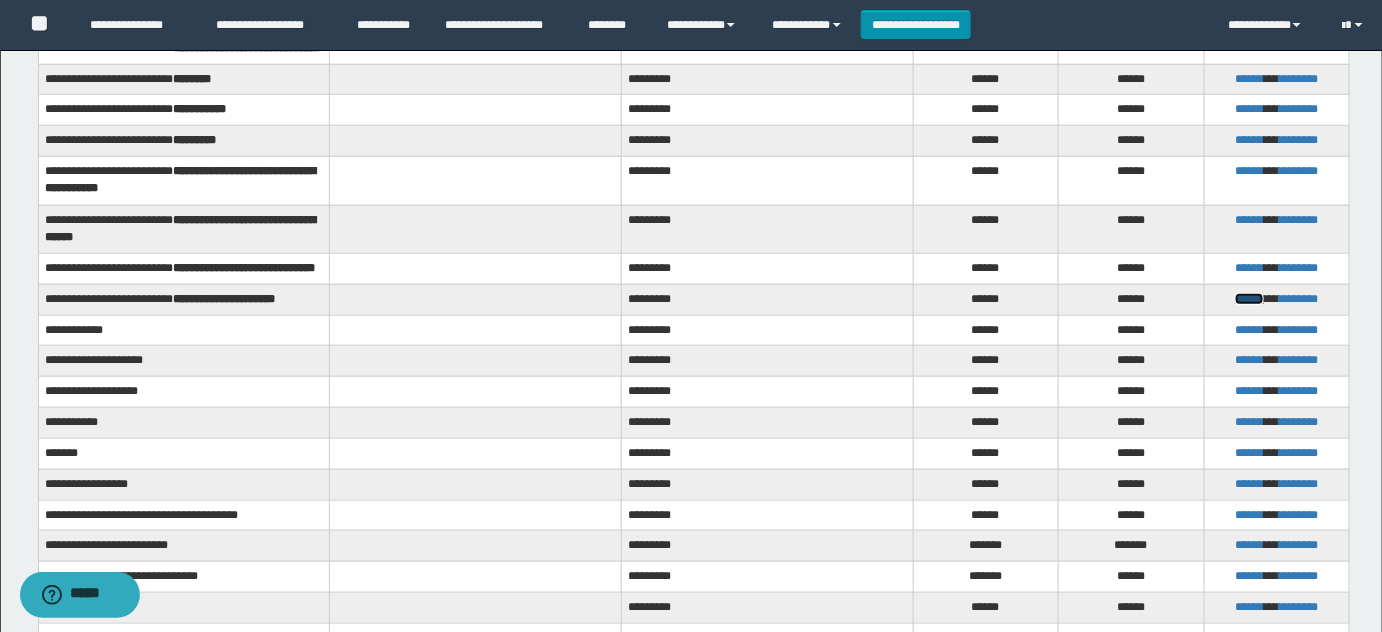 click on "******" at bounding box center (1249, 299) 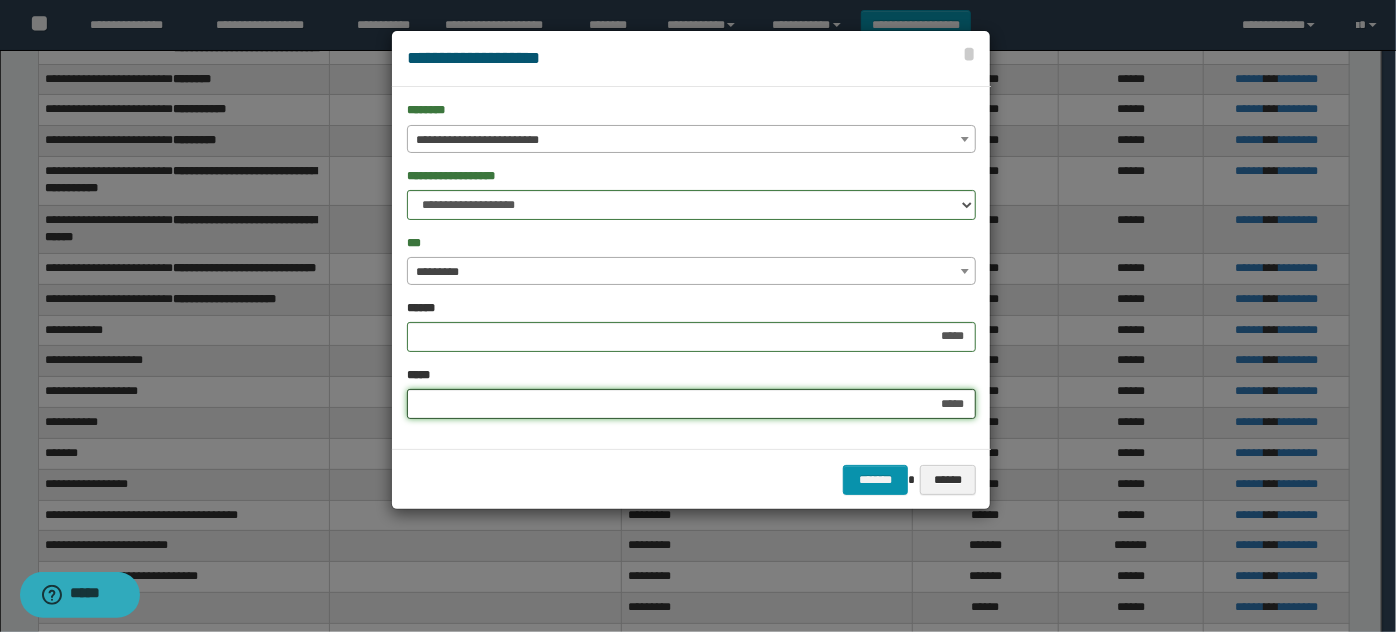 drag, startPoint x: 844, startPoint y: 391, endPoint x: 1298, endPoint y: 443, distance: 456.96826 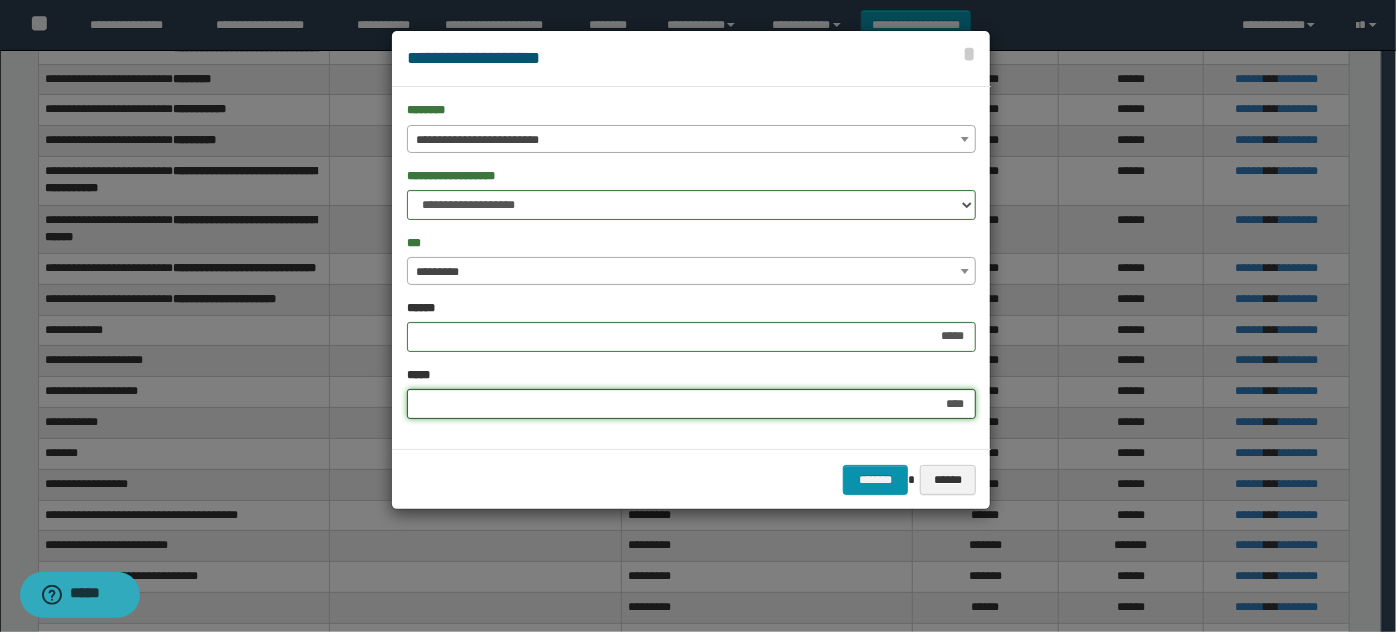 type on "*****" 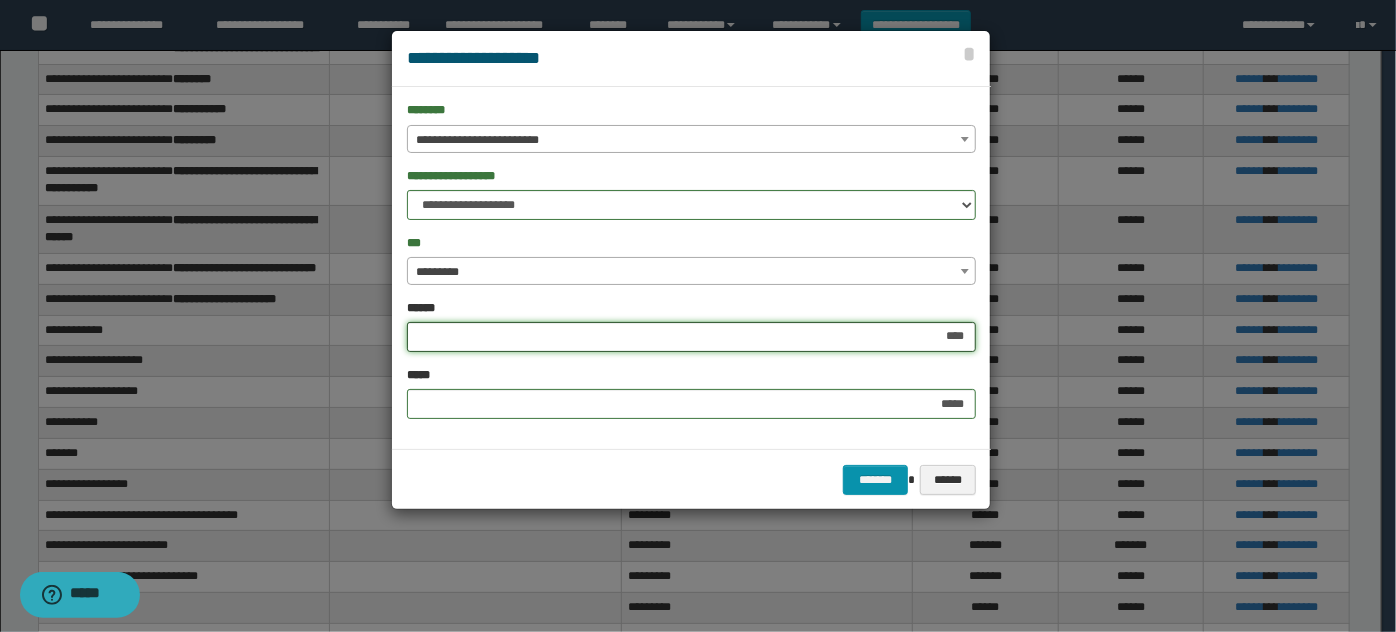 type on "*****" 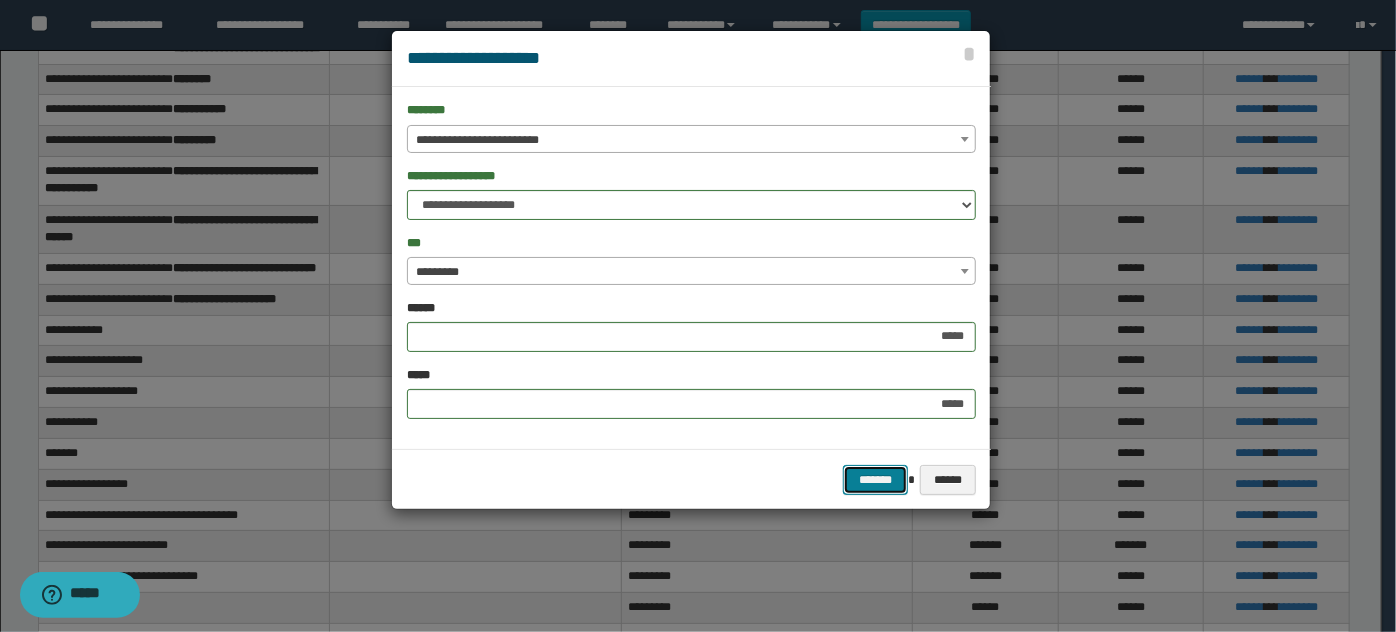 click on "*******" at bounding box center [875, 479] 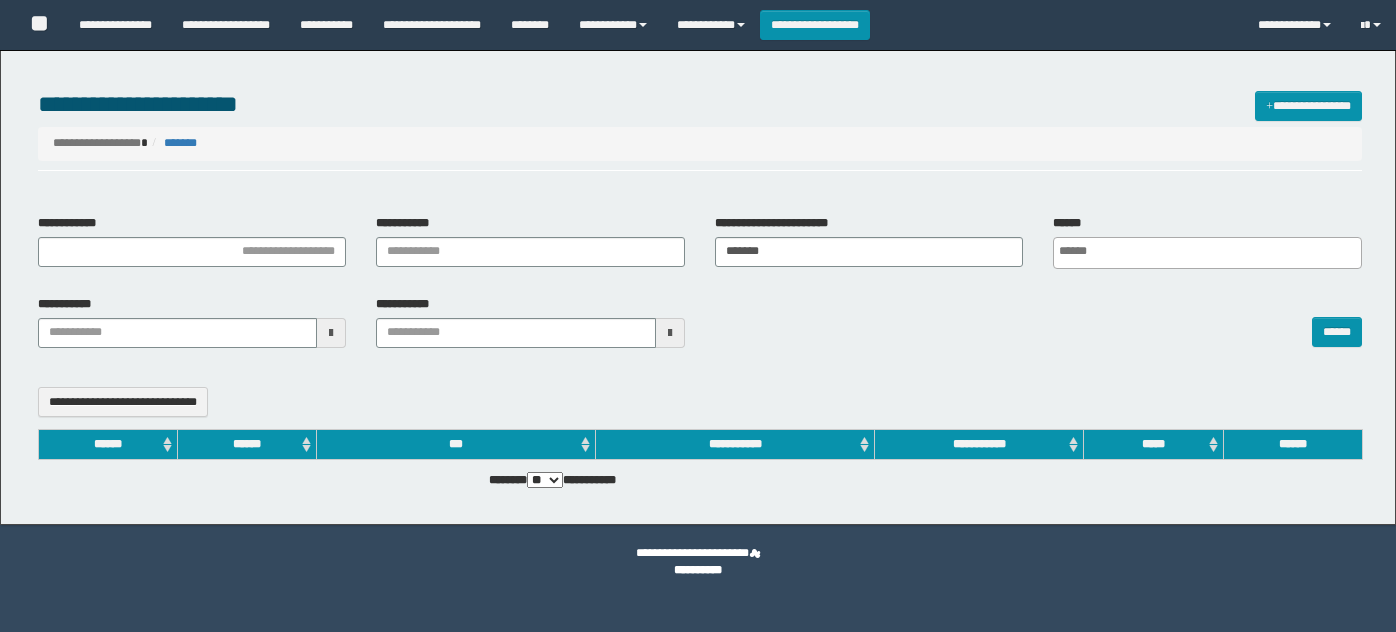 select 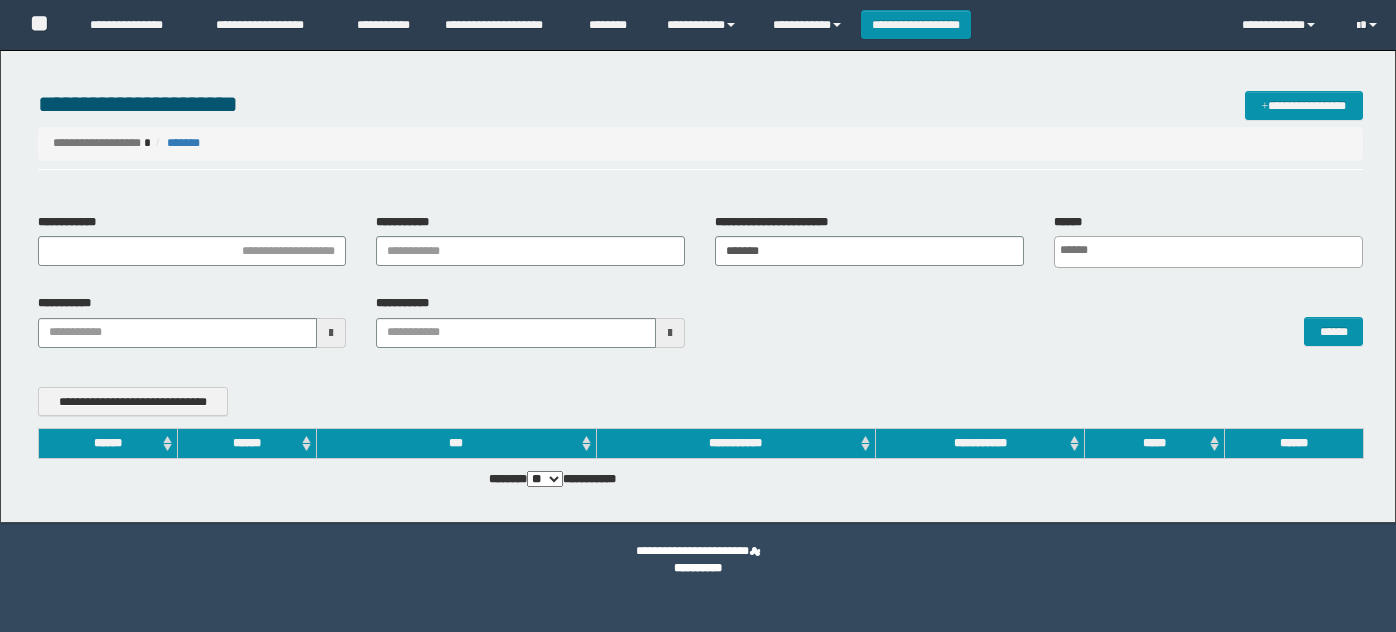 scroll, scrollTop: 0, scrollLeft: 0, axis: both 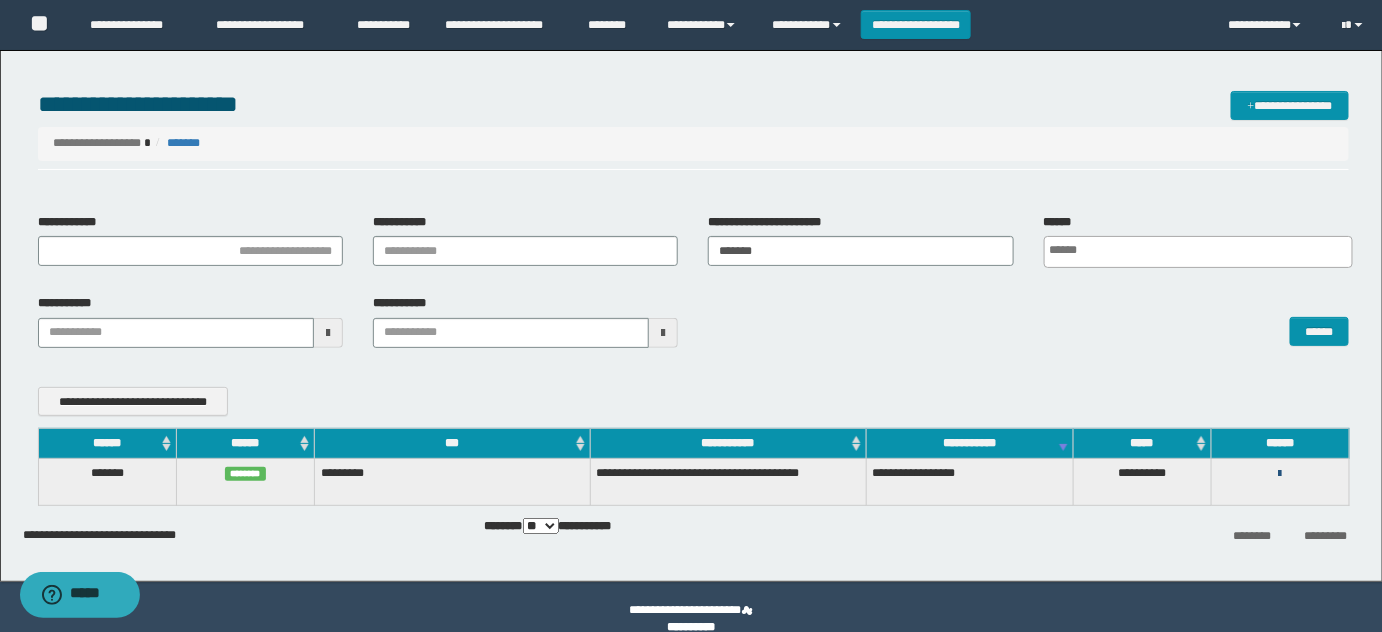 click at bounding box center [1280, 474] 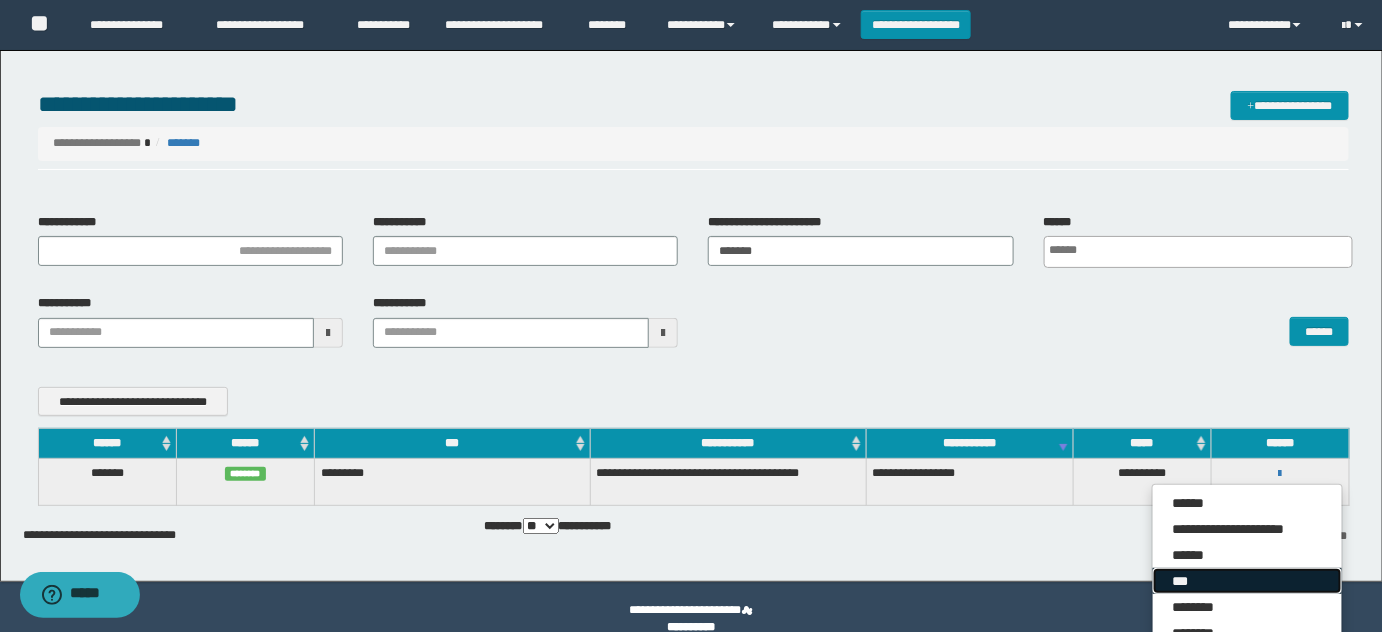 click on "***" at bounding box center (1247, 581) 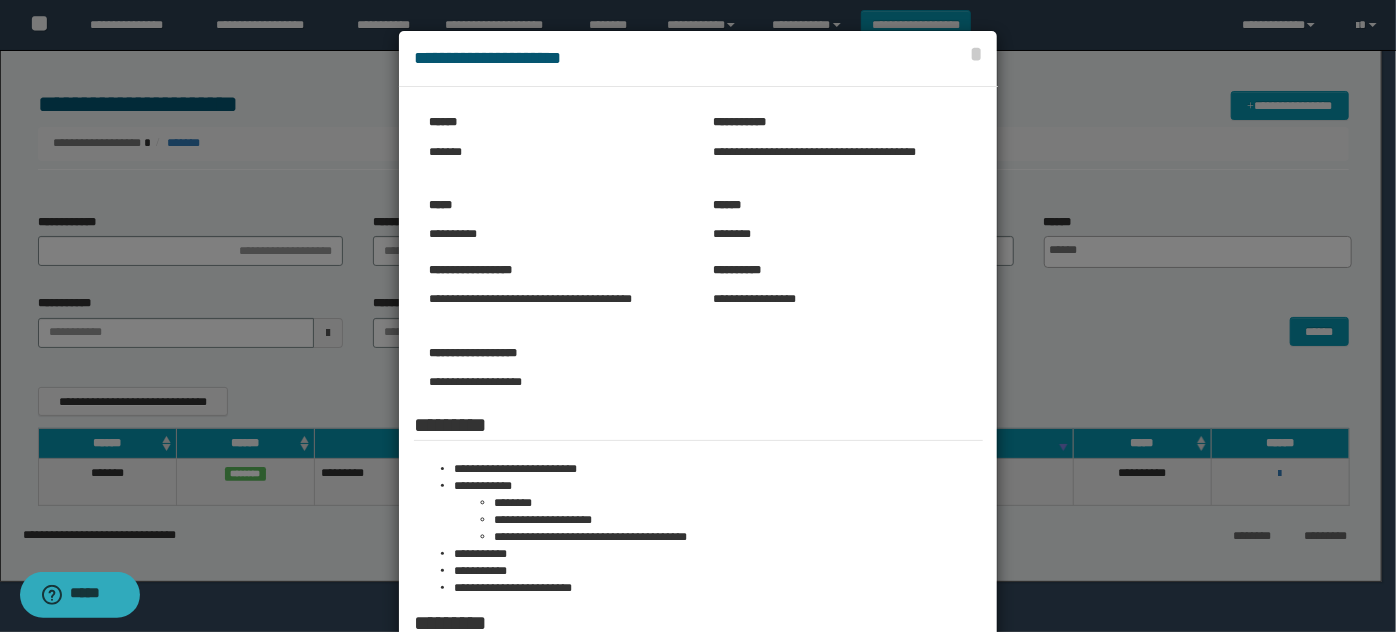 click at bounding box center (698, 425) 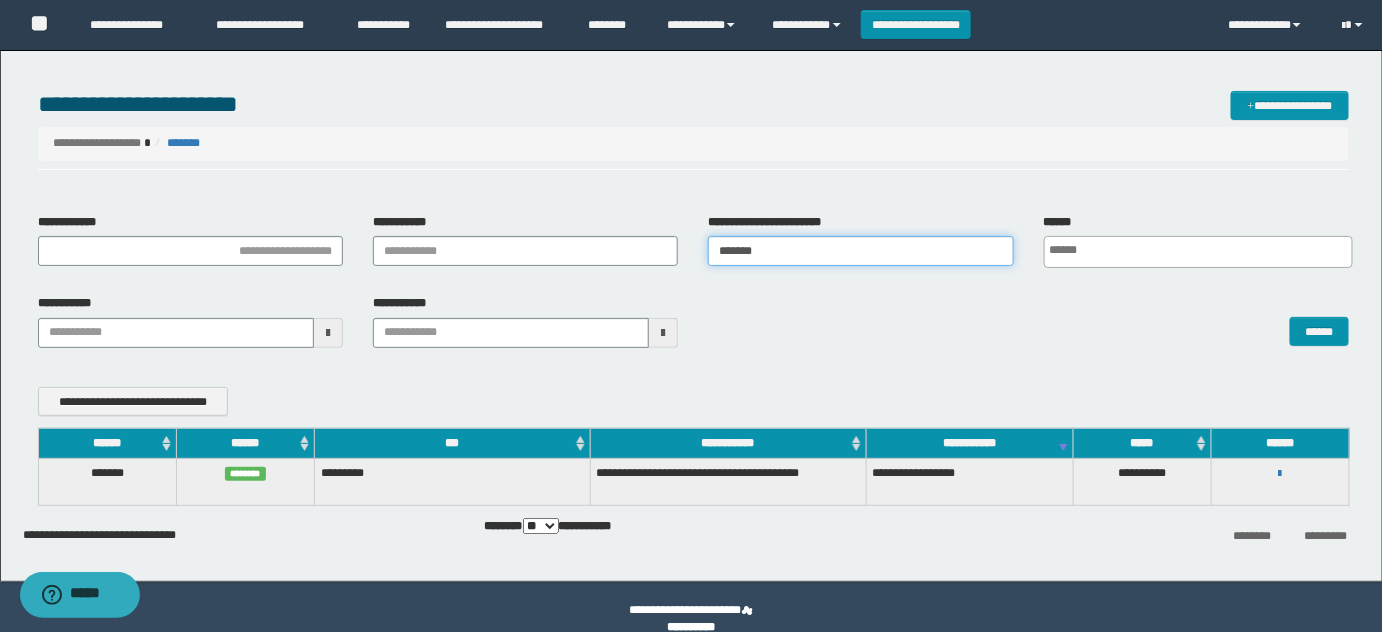 drag, startPoint x: 826, startPoint y: 258, endPoint x: 444, endPoint y: 266, distance: 382.08377 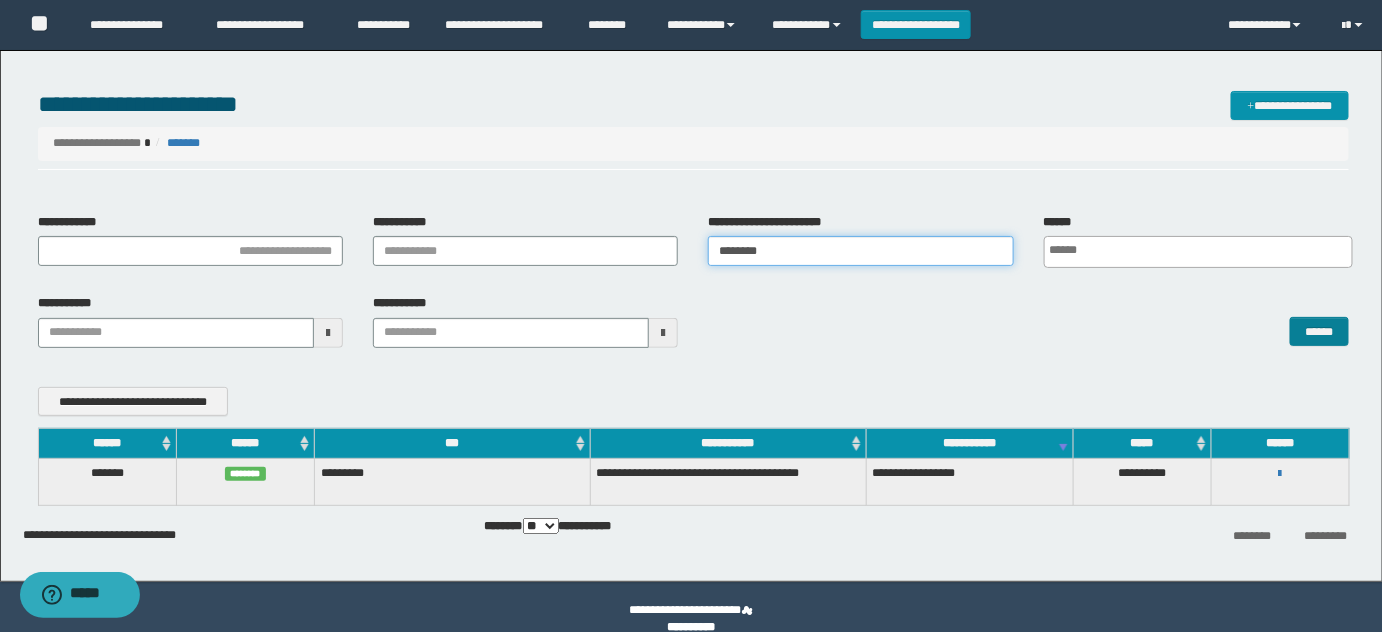 type on "********" 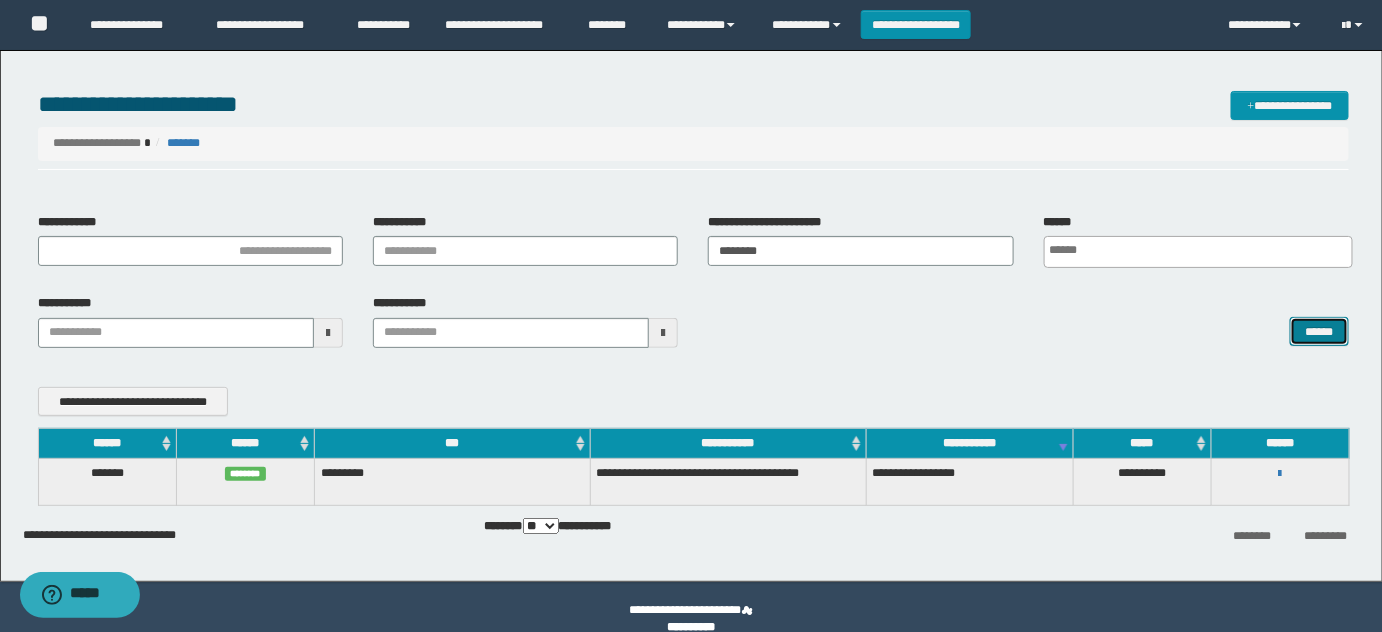 click on "******" at bounding box center [1319, 331] 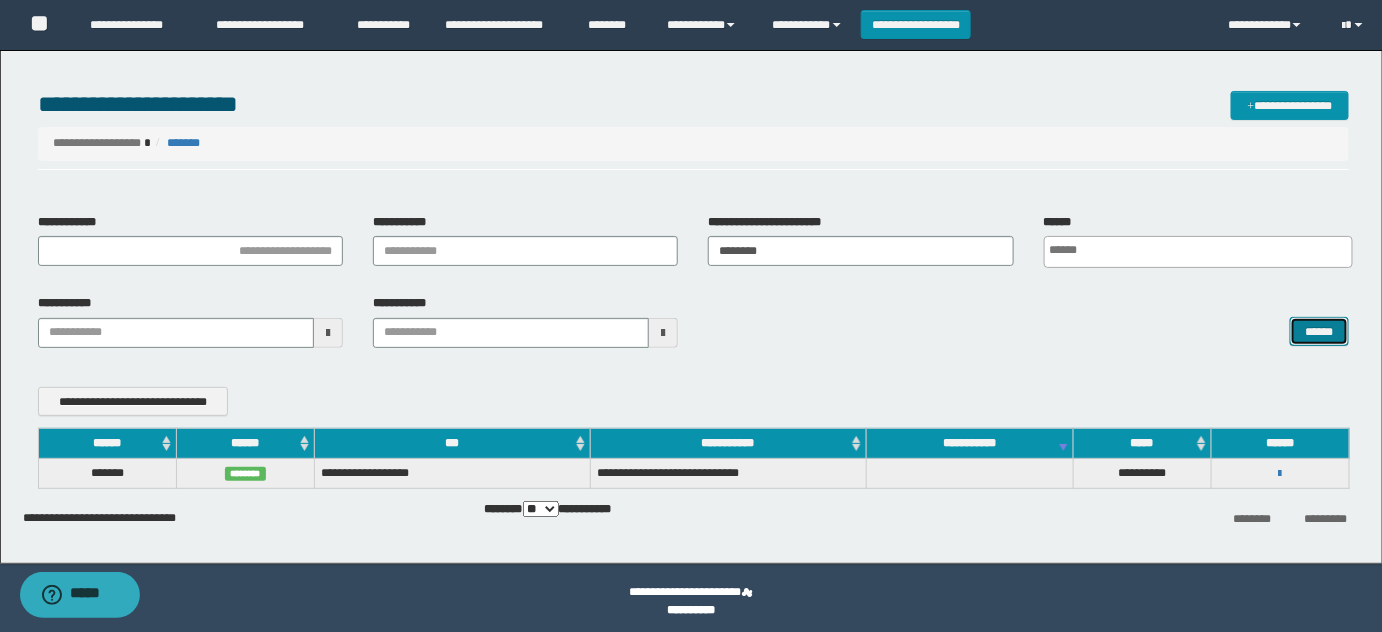 type 